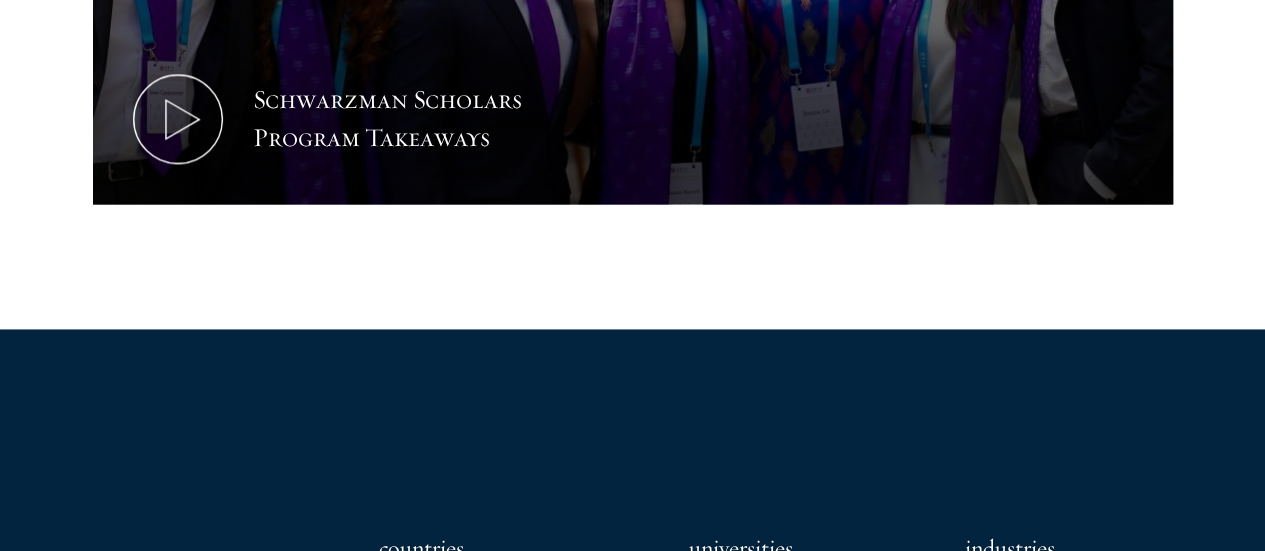 scroll, scrollTop: 1113, scrollLeft: 0, axis: vertical 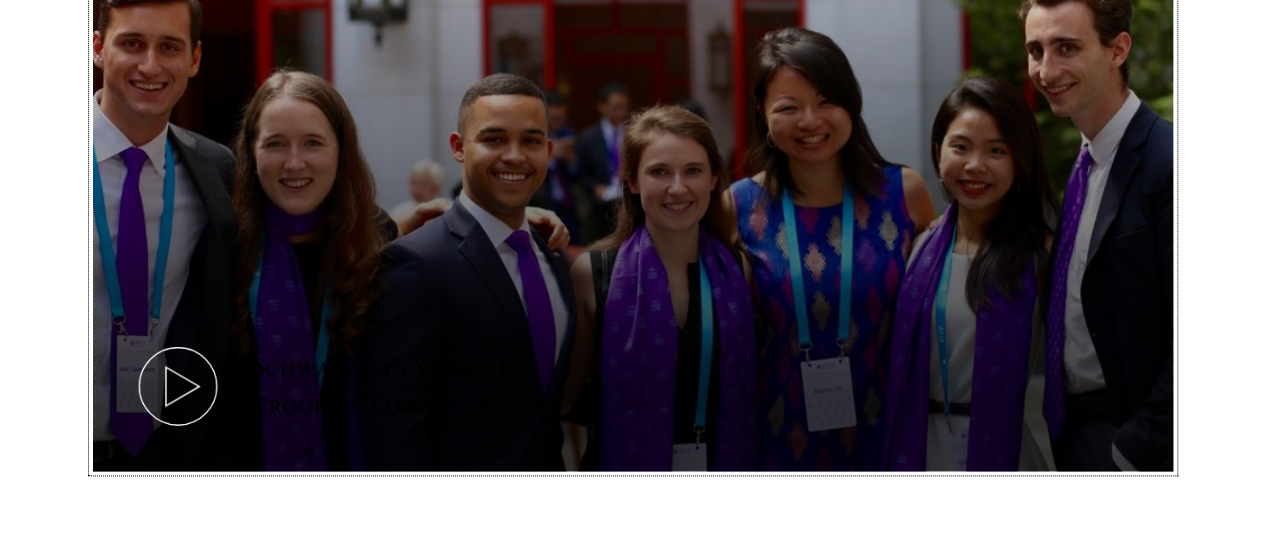 click on "Schwarzman Scholars Program Takeaways" at bounding box center (633, 168) 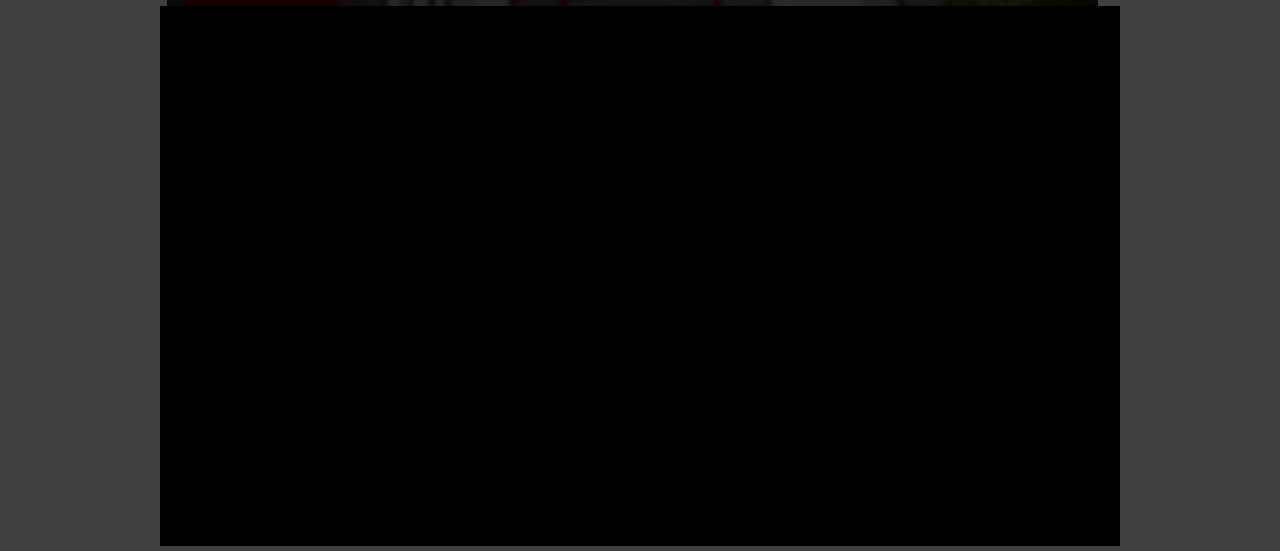 click at bounding box center [640, 275] 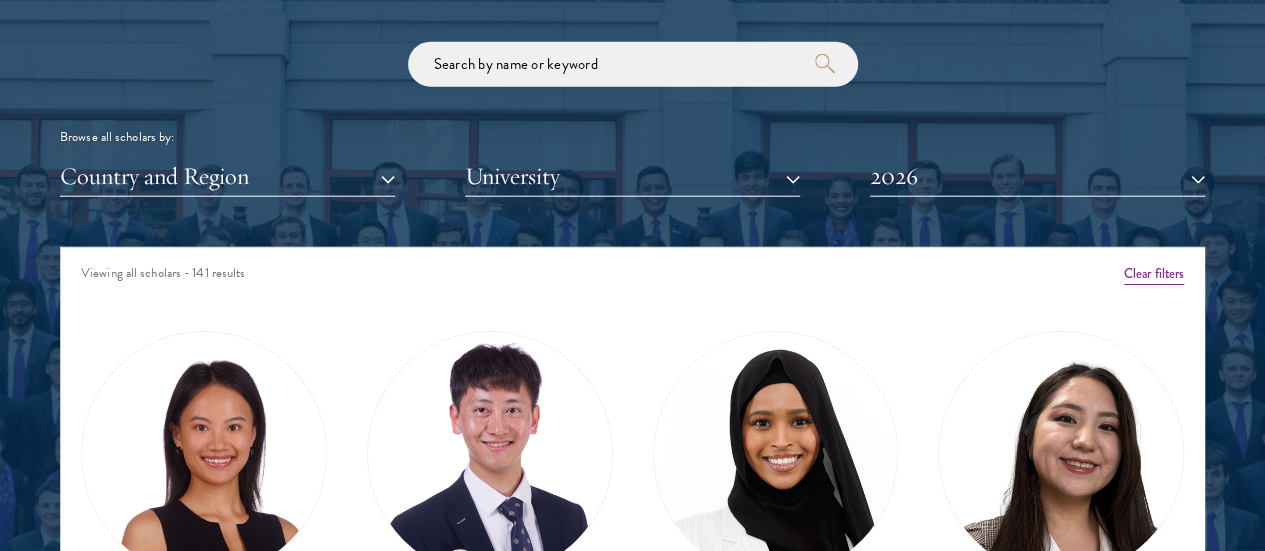scroll, scrollTop: 2415, scrollLeft: 0, axis: vertical 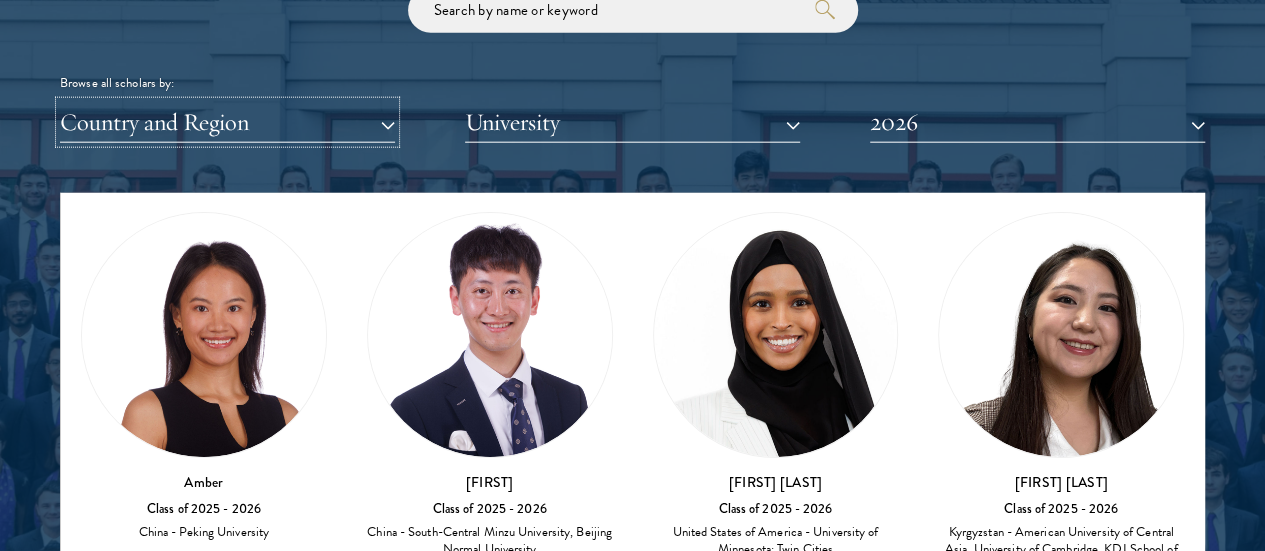 click on "Country and Region" at bounding box center (227, 122) 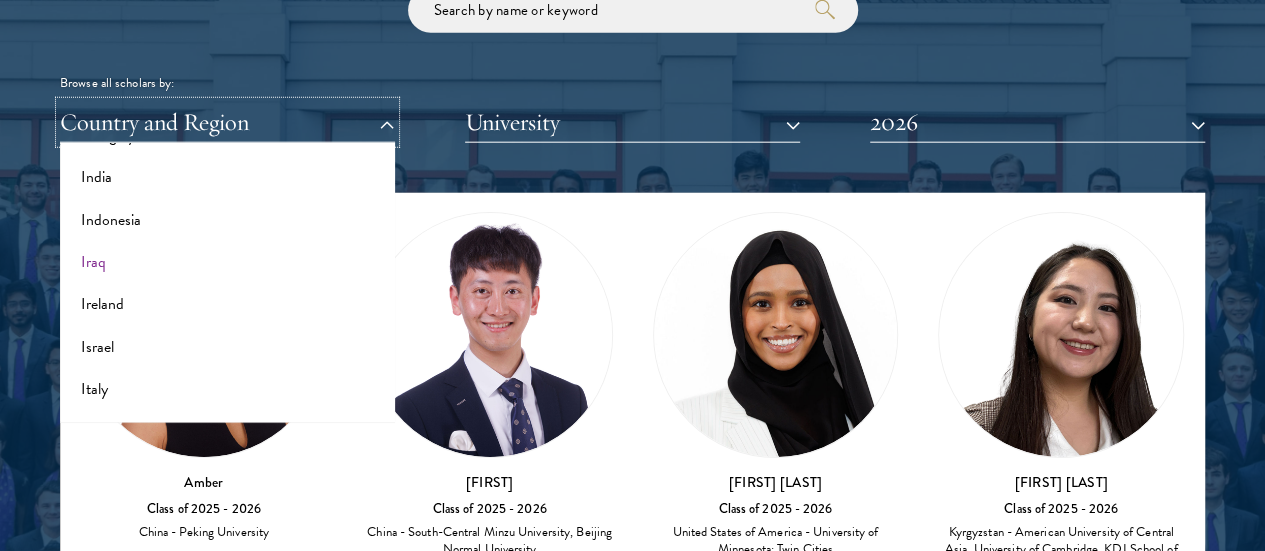 scroll, scrollTop: 1581, scrollLeft: 0, axis: vertical 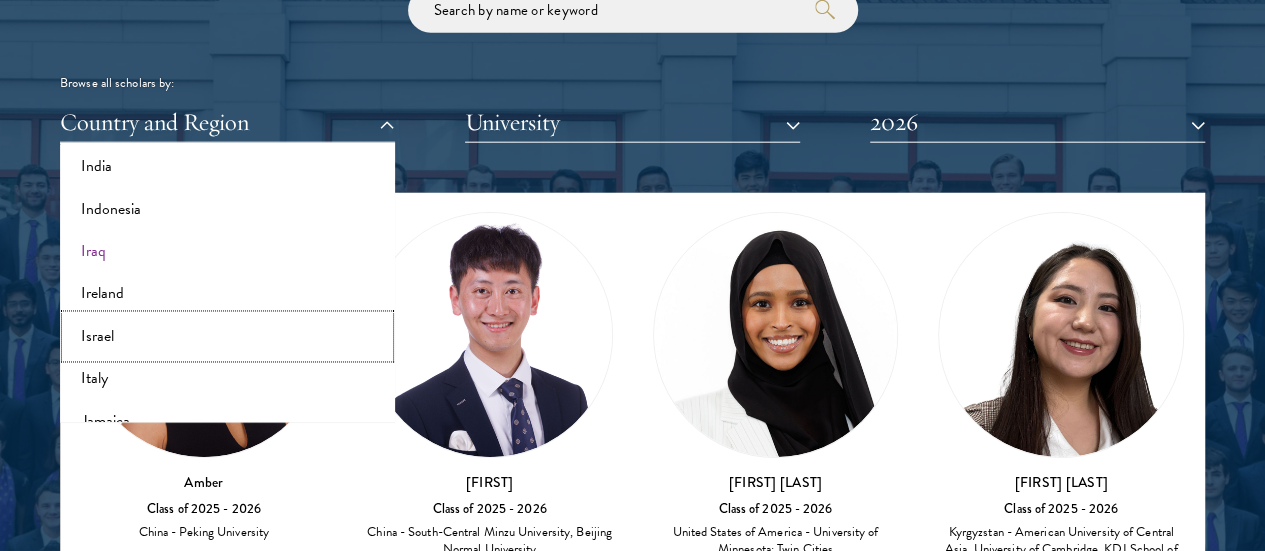 click on "Israel" at bounding box center (227, 337) 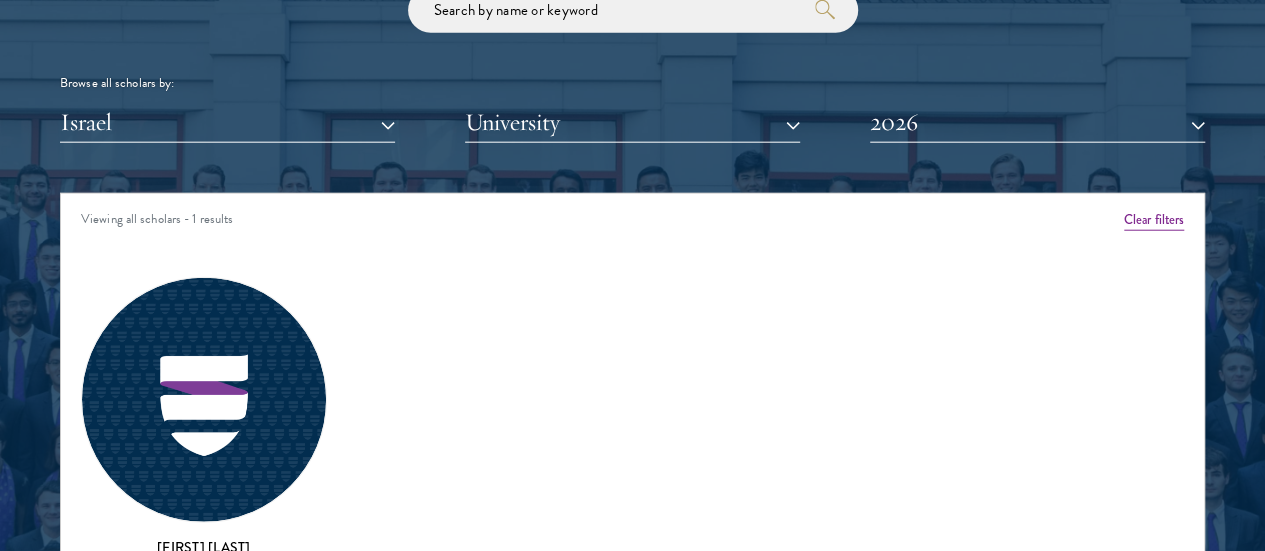 scroll, scrollTop: 0, scrollLeft: 0, axis: both 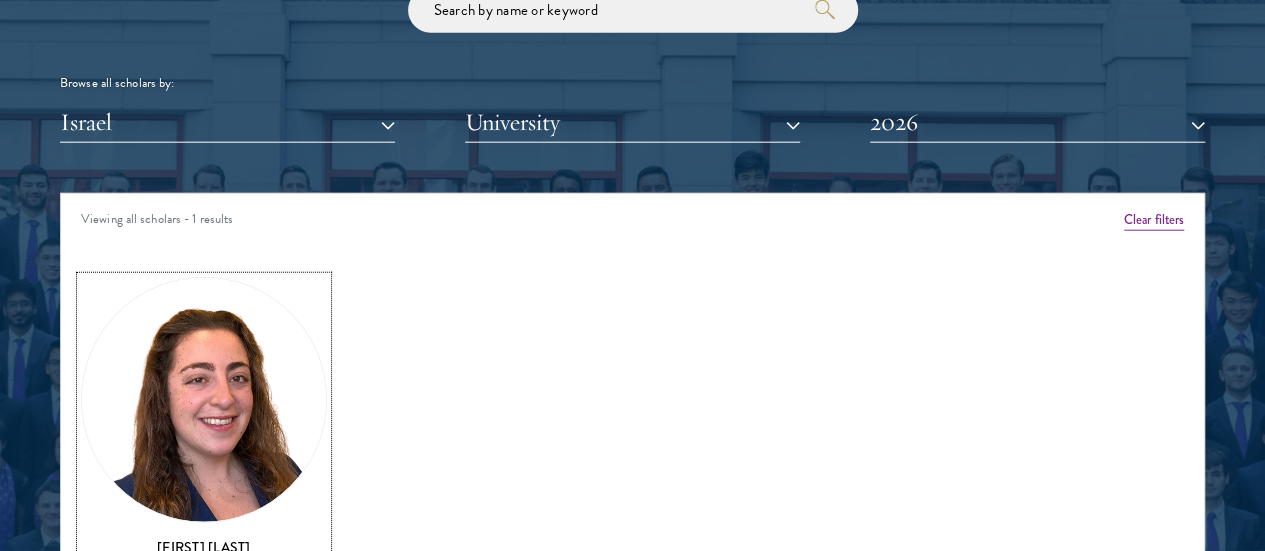 click at bounding box center [204, 400] 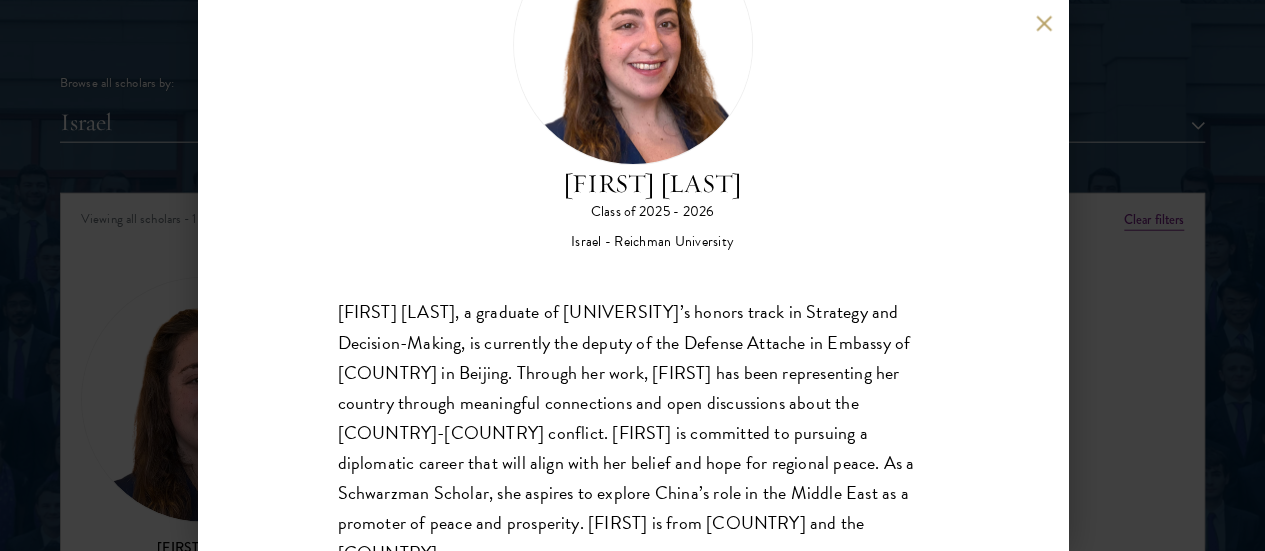 scroll, scrollTop: 150, scrollLeft: 0, axis: vertical 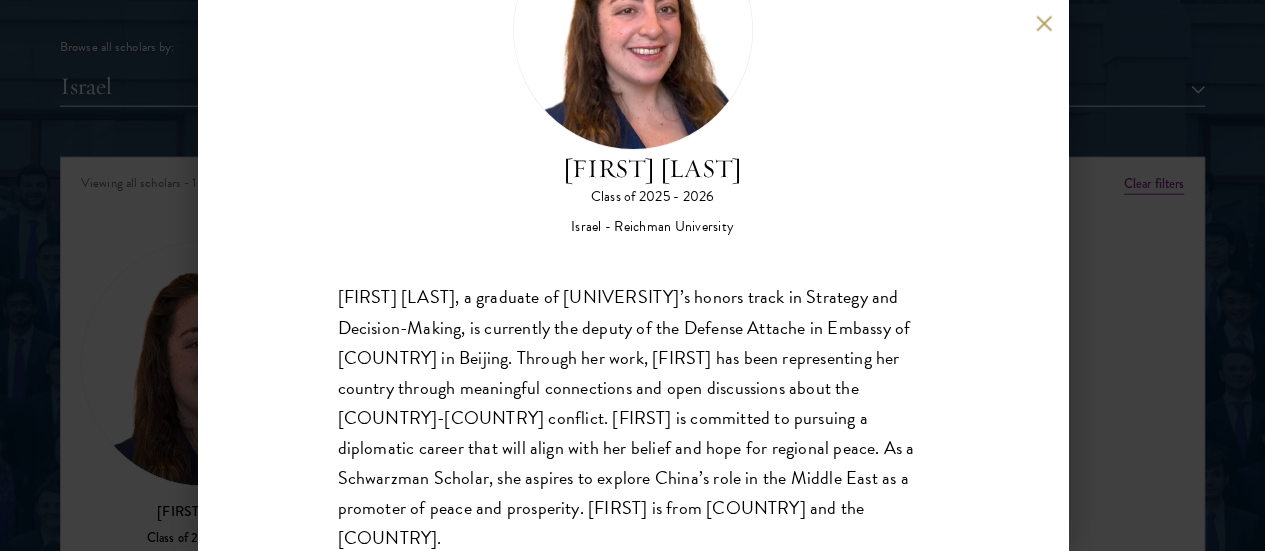 click at bounding box center [1044, 23] 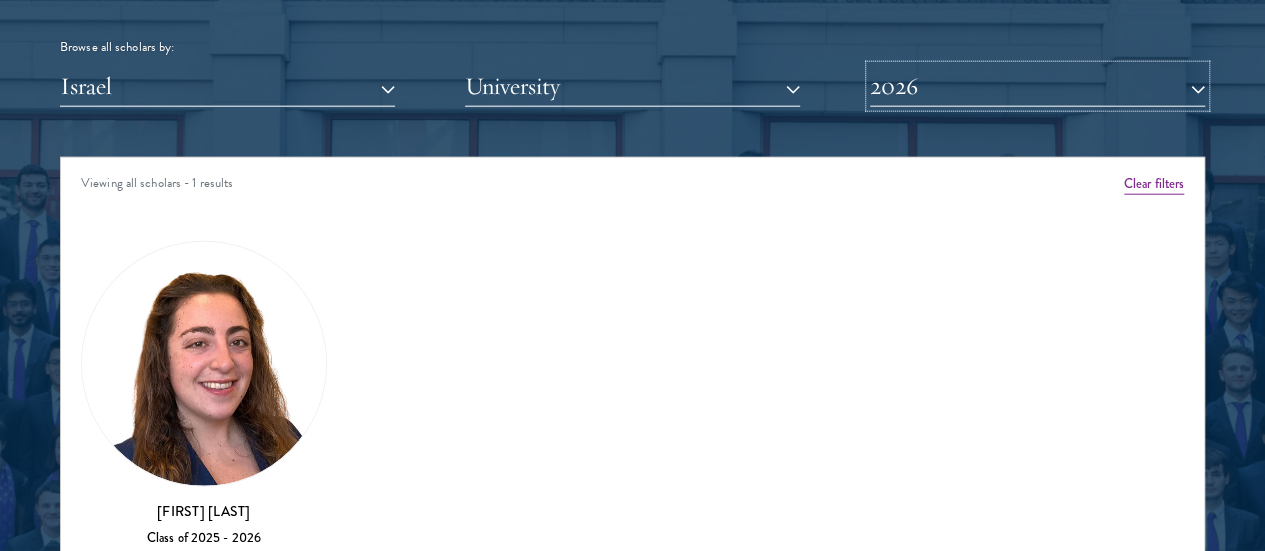 click on "2026" at bounding box center (1037, 86) 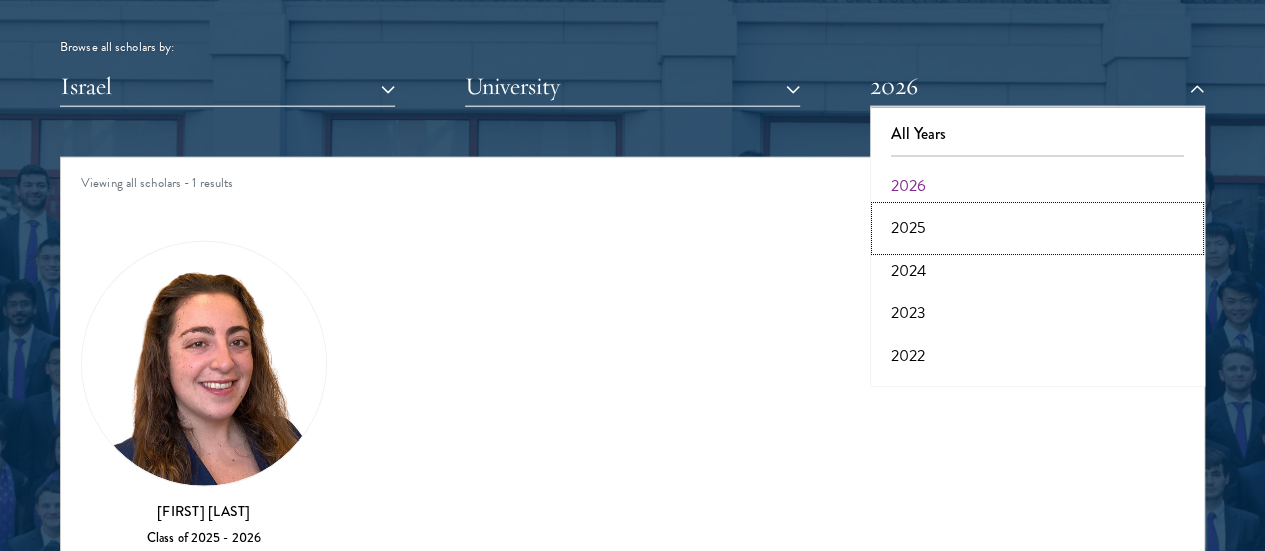 click on "2025" at bounding box center (1037, 228) 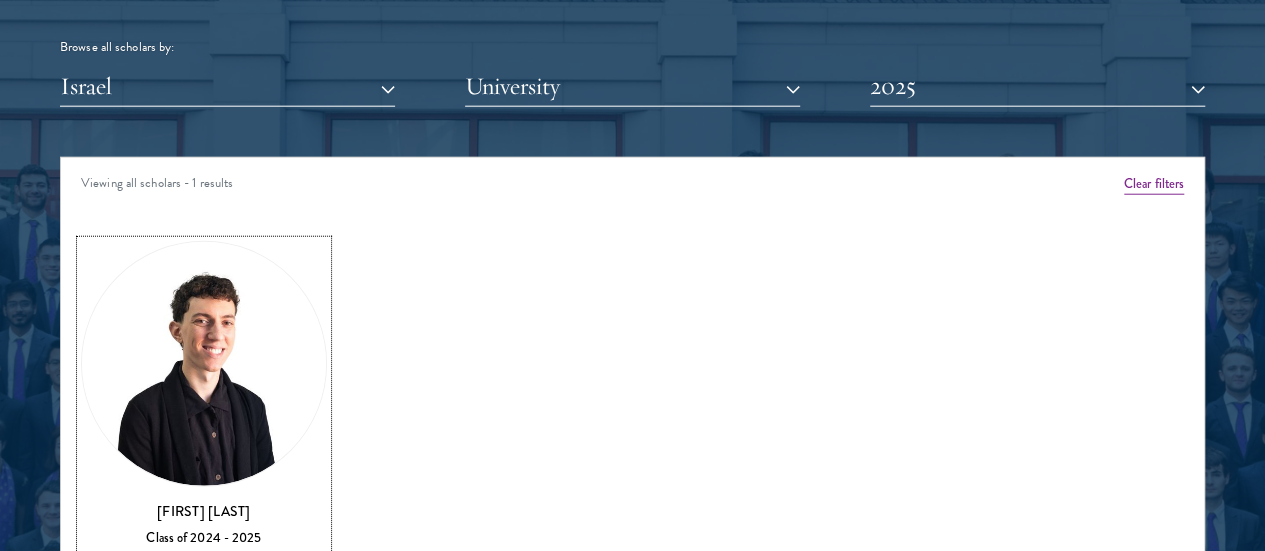 click at bounding box center [204, 364] 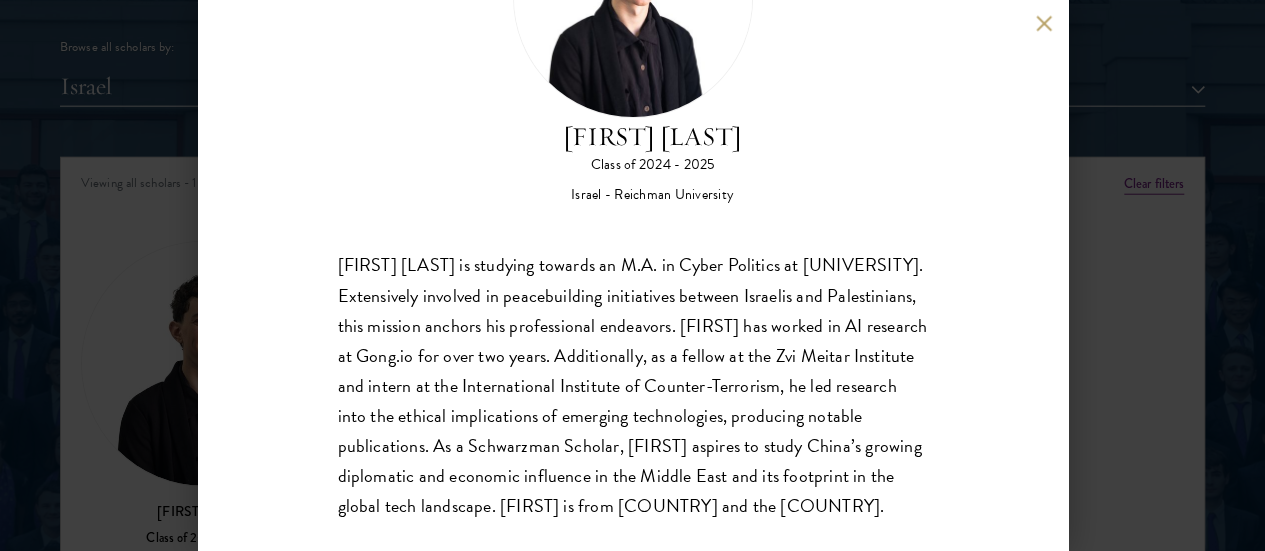 scroll, scrollTop: 184, scrollLeft: 0, axis: vertical 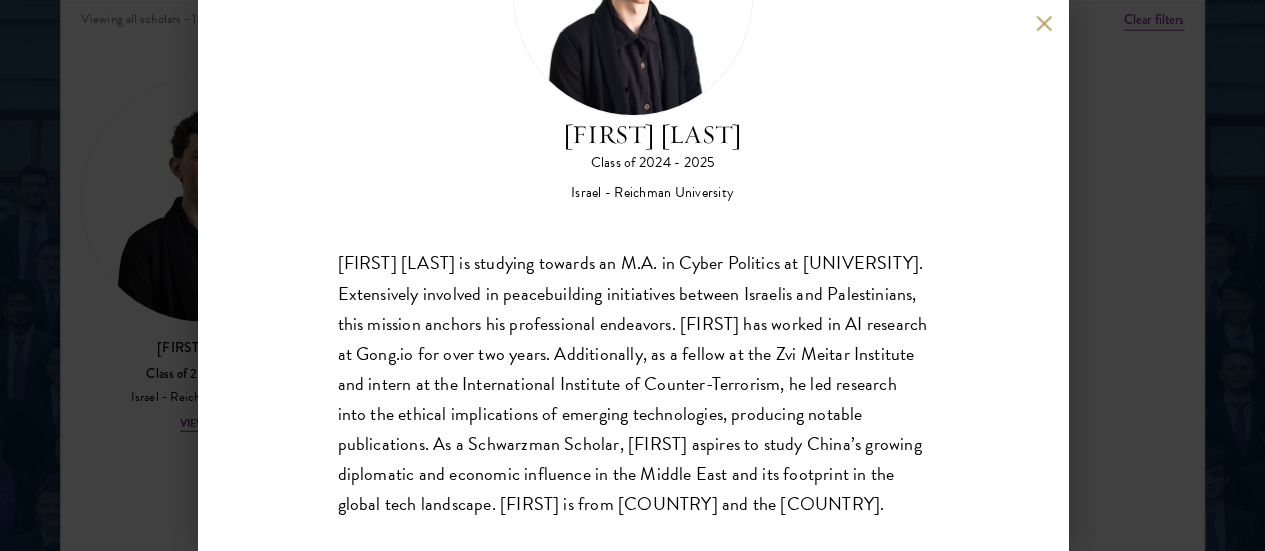 click at bounding box center (1044, 23) 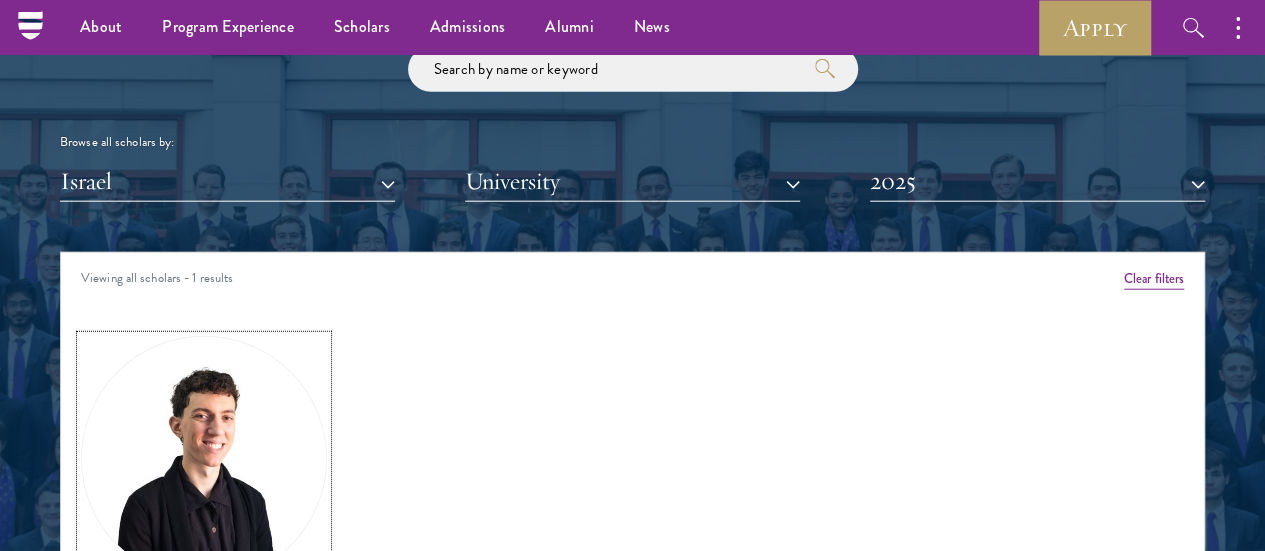 scroll, scrollTop: 2349, scrollLeft: 0, axis: vertical 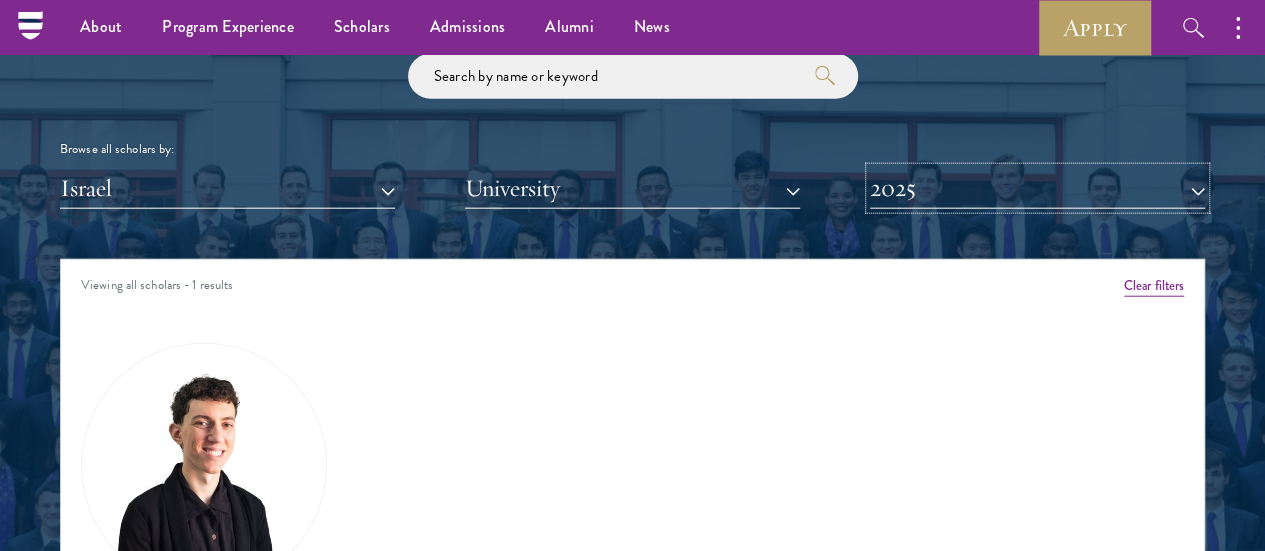 click on "2025" at bounding box center (1037, 188) 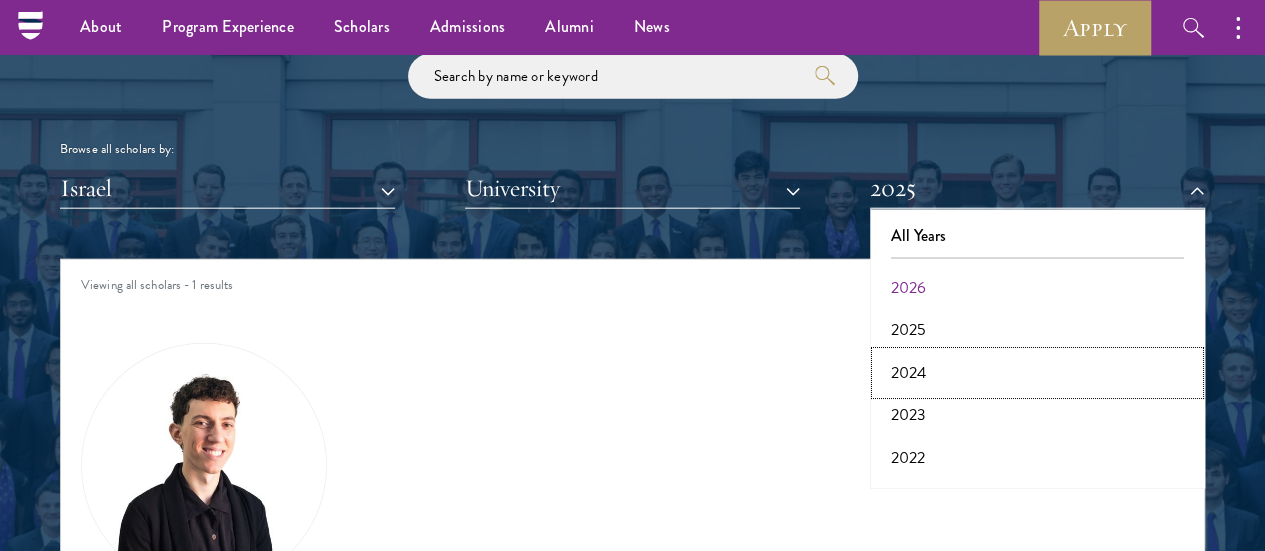 click on "2024" at bounding box center (1037, 373) 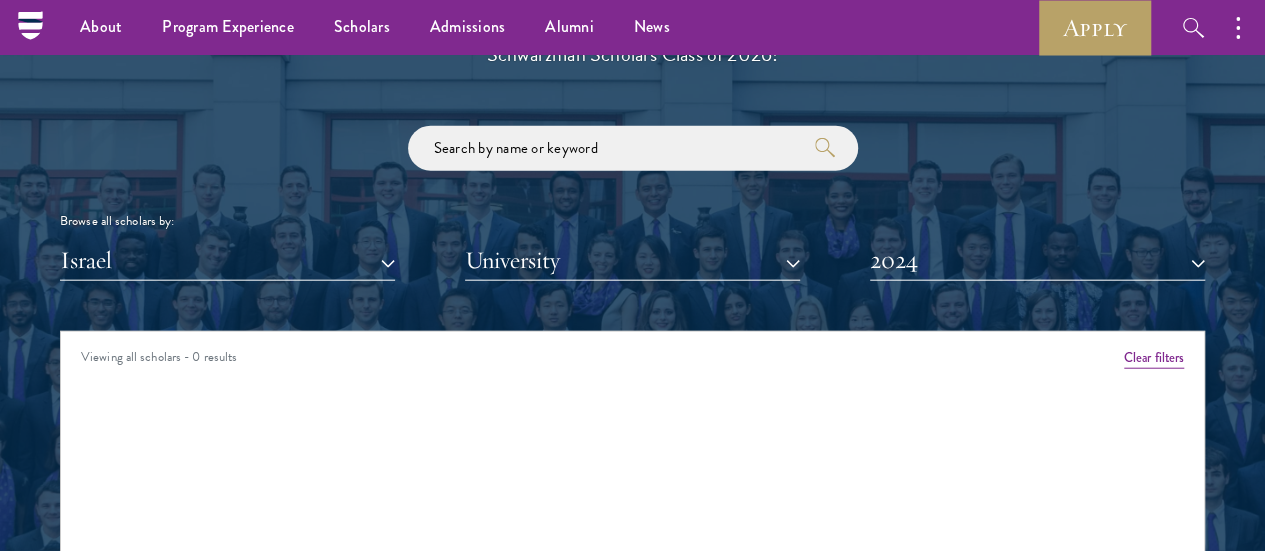 scroll, scrollTop: 2269, scrollLeft: 0, axis: vertical 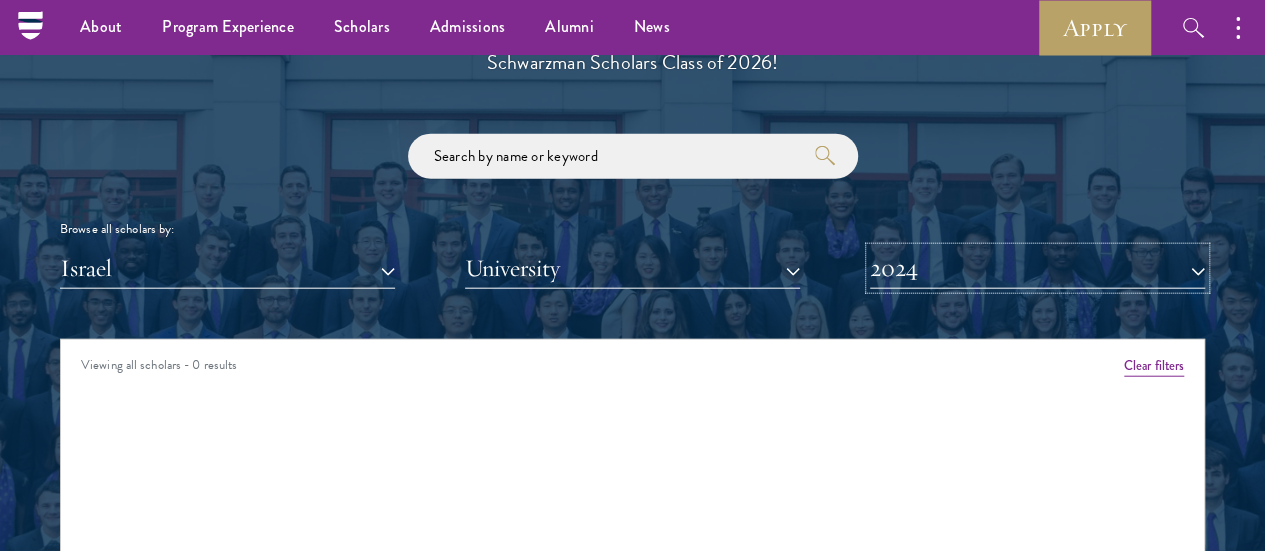 click on "2024" at bounding box center [1037, 268] 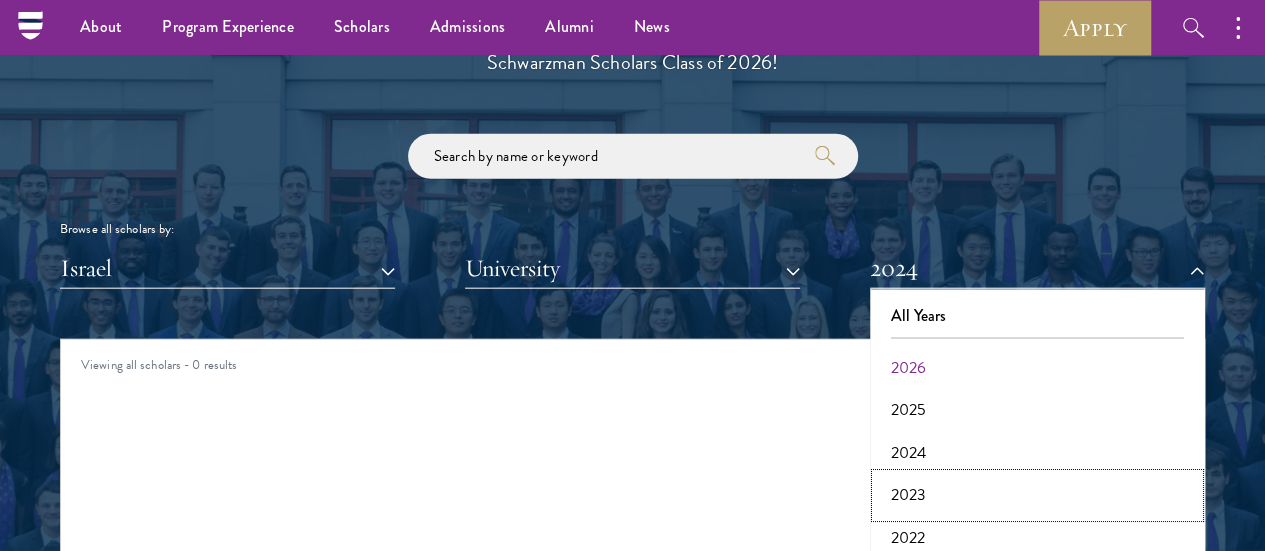 click on "2023" at bounding box center (1037, 495) 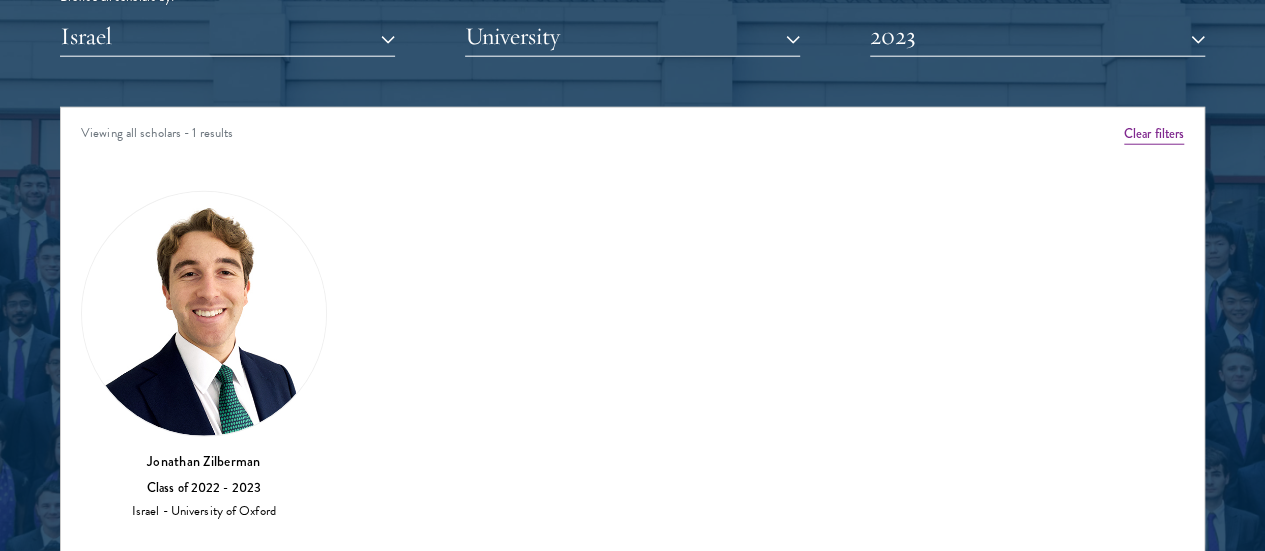 scroll, scrollTop: 2503, scrollLeft: 0, axis: vertical 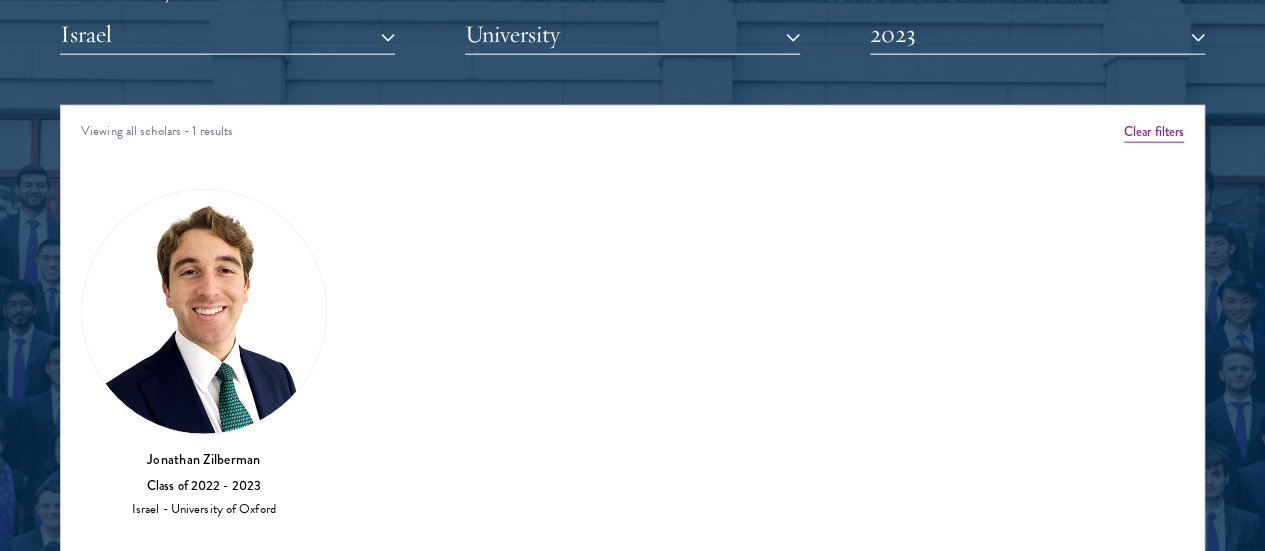 click at bounding box center [204, 312] 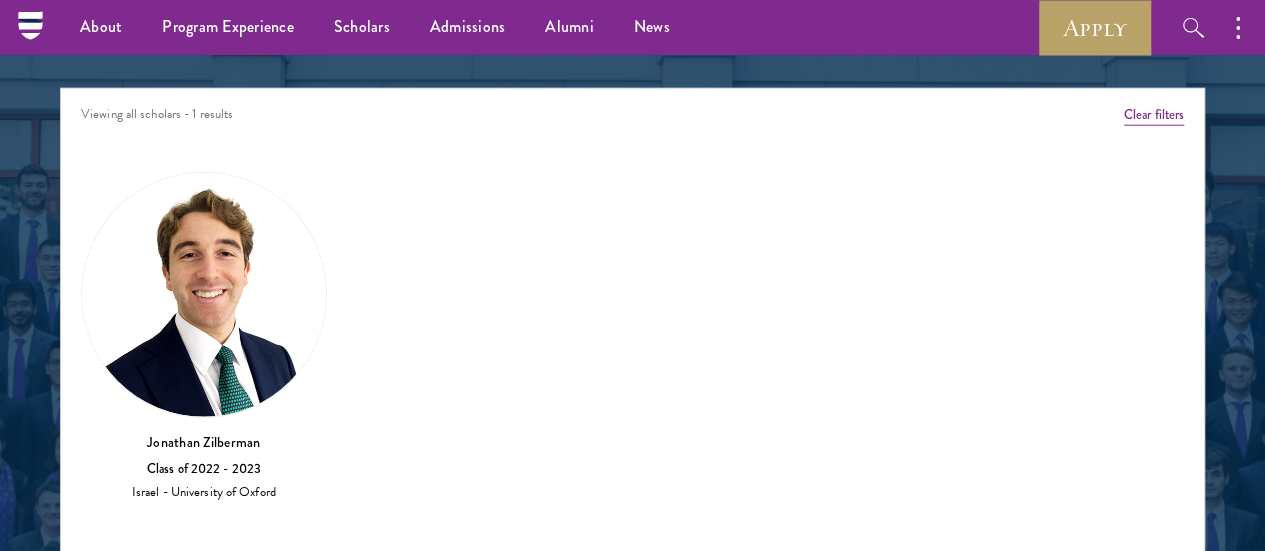 scroll, scrollTop: 2476, scrollLeft: 0, axis: vertical 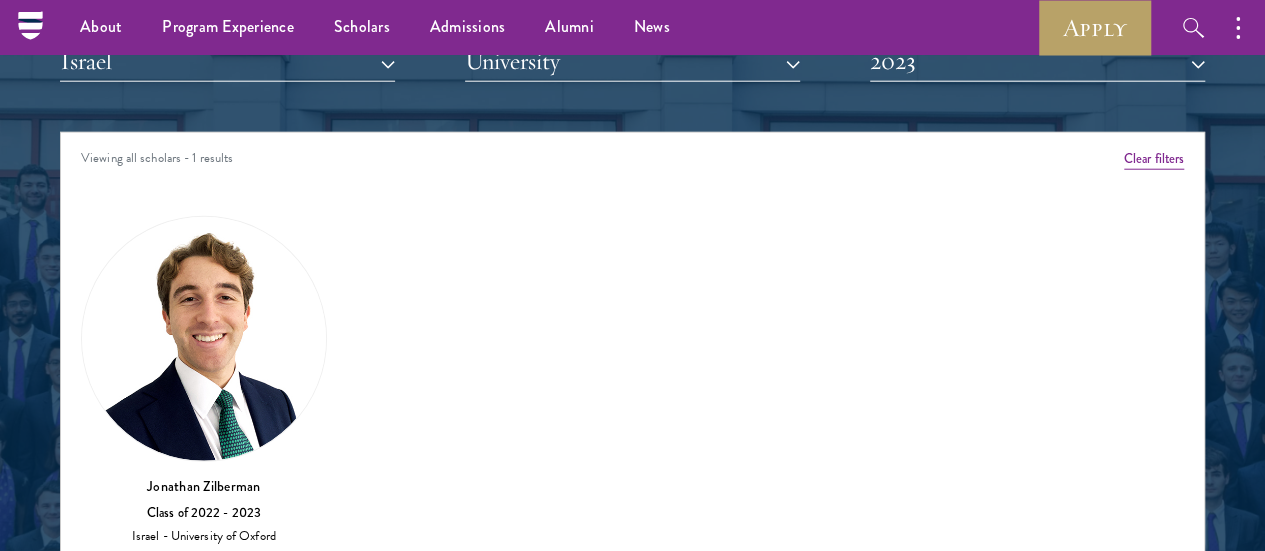 click at bounding box center [204, 339] 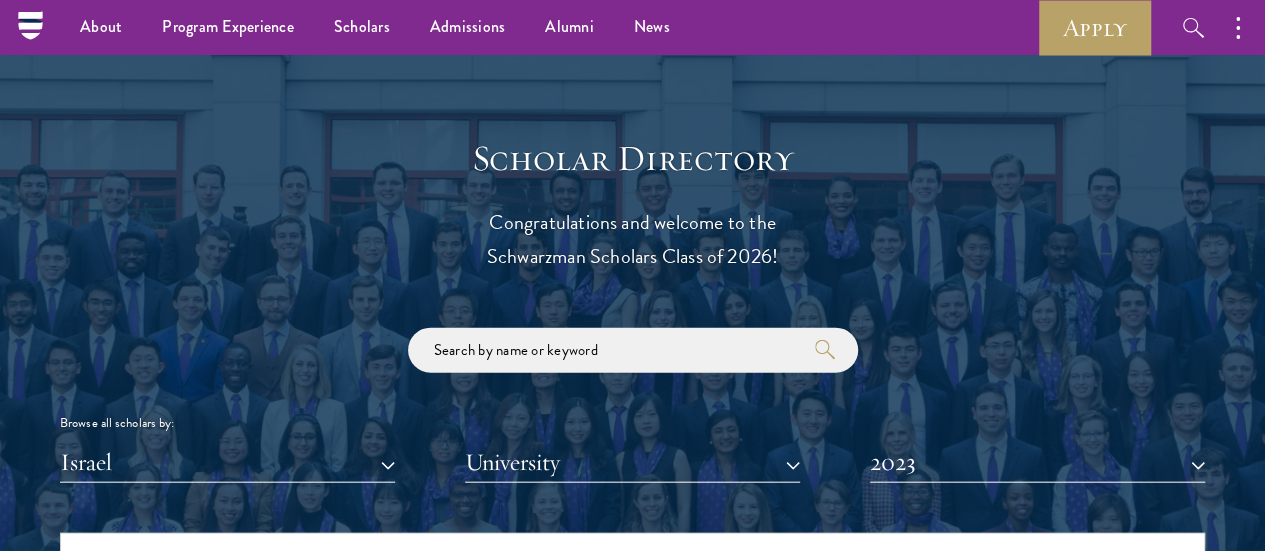 scroll, scrollTop: 2064, scrollLeft: 0, axis: vertical 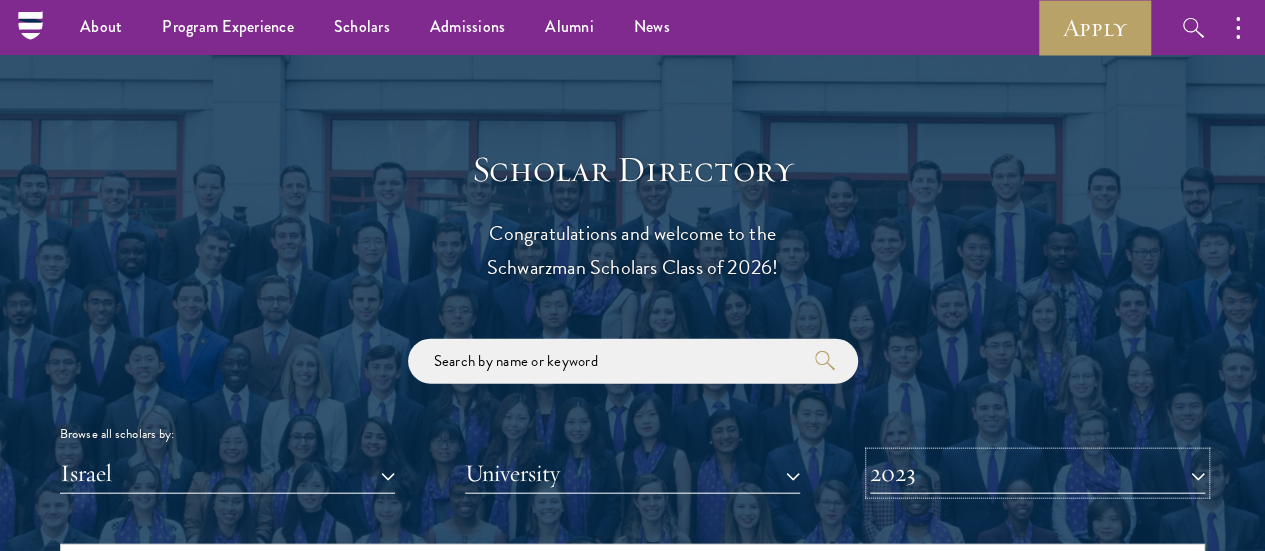 click on "2023" at bounding box center [1037, 473] 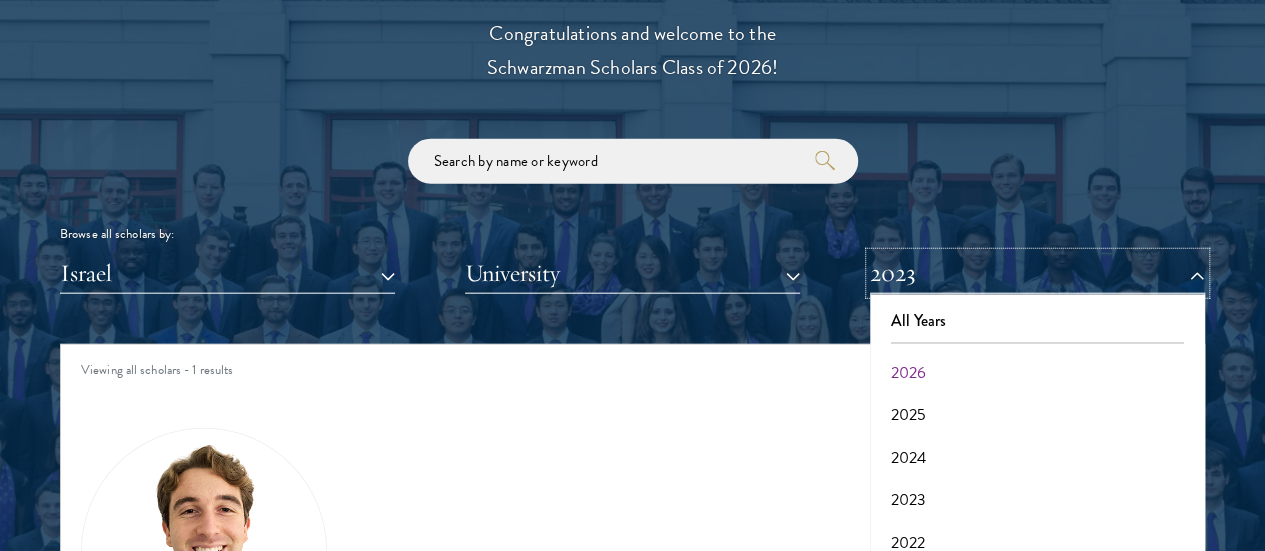 scroll, scrollTop: 2269, scrollLeft: 0, axis: vertical 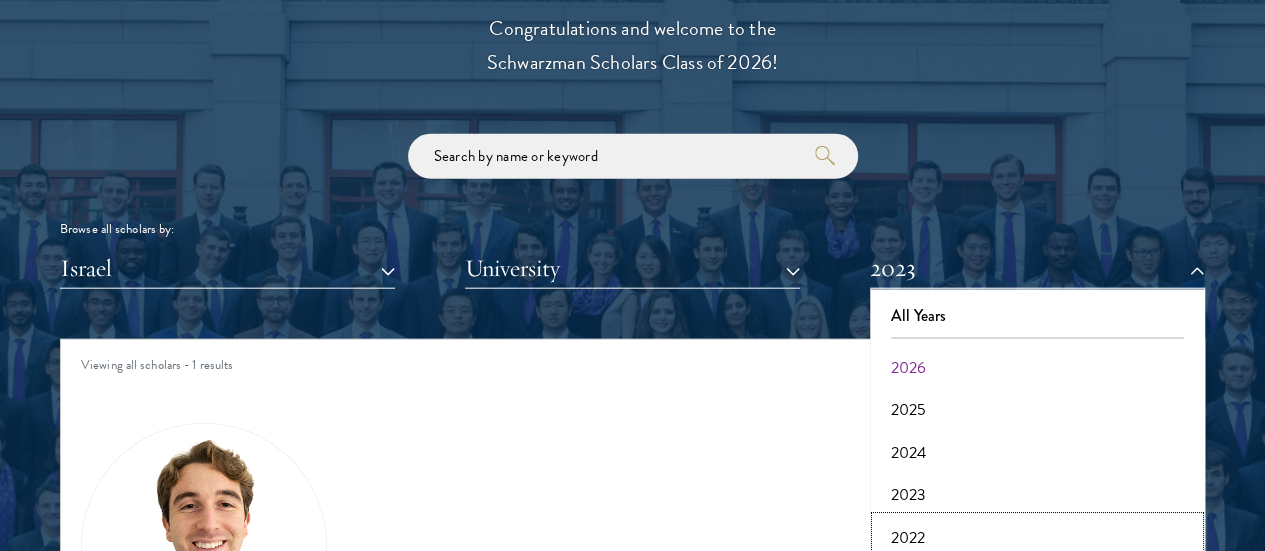 click on "2022" at bounding box center [1037, 538] 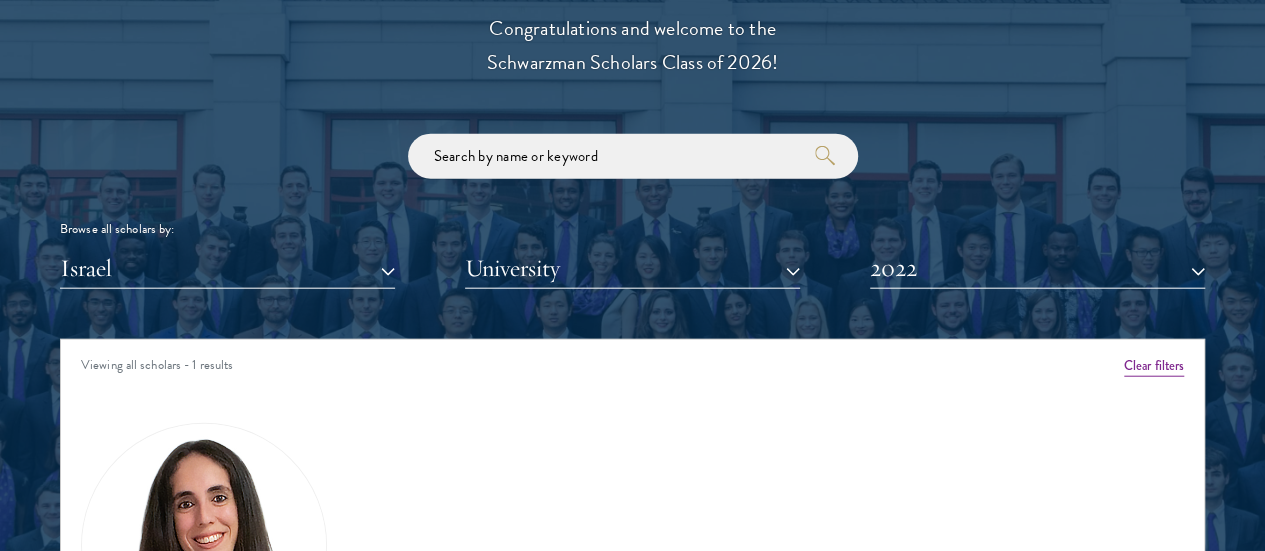 scroll, scrollTop: 2554, scrollLeft: 0, axis: vertical 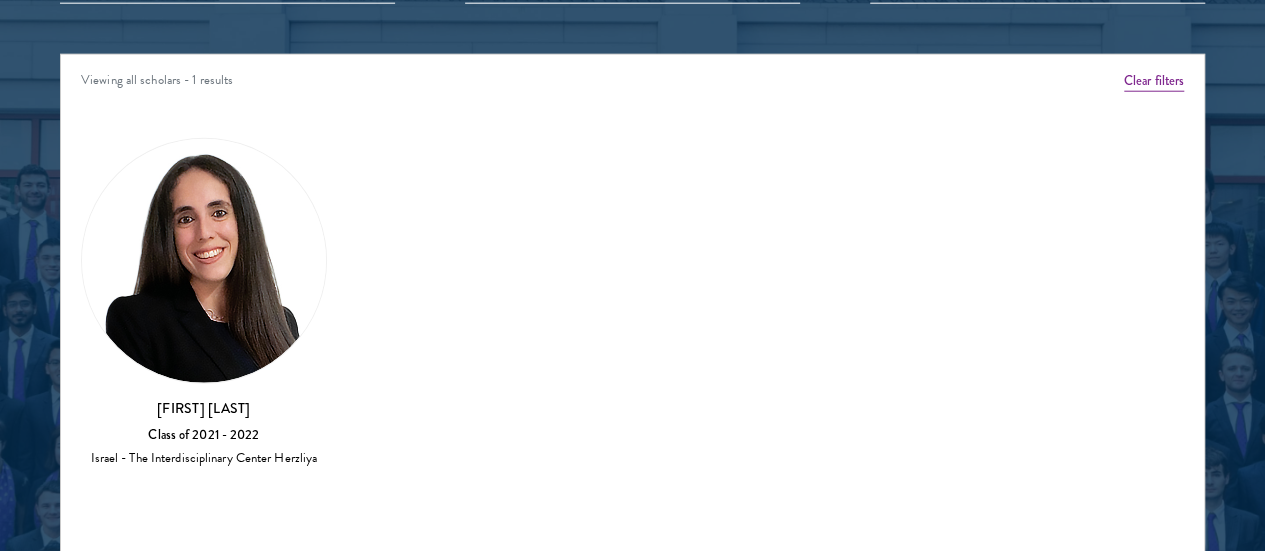click at bounding box center [204, 261] 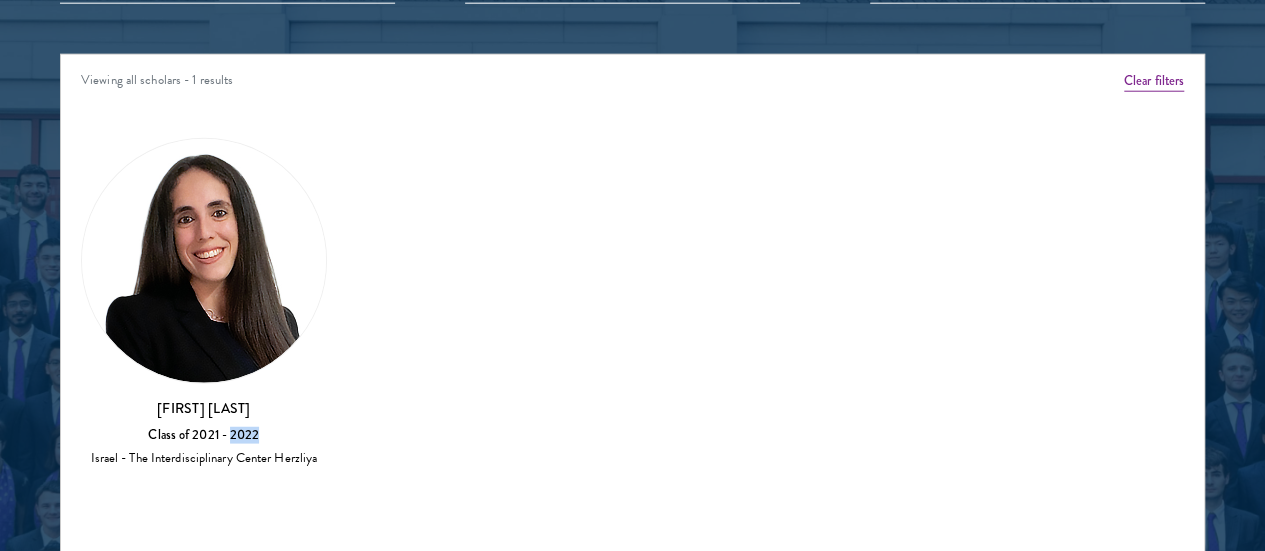 click on "Class of 2021 - 2022" at bounding box center (204, 435) 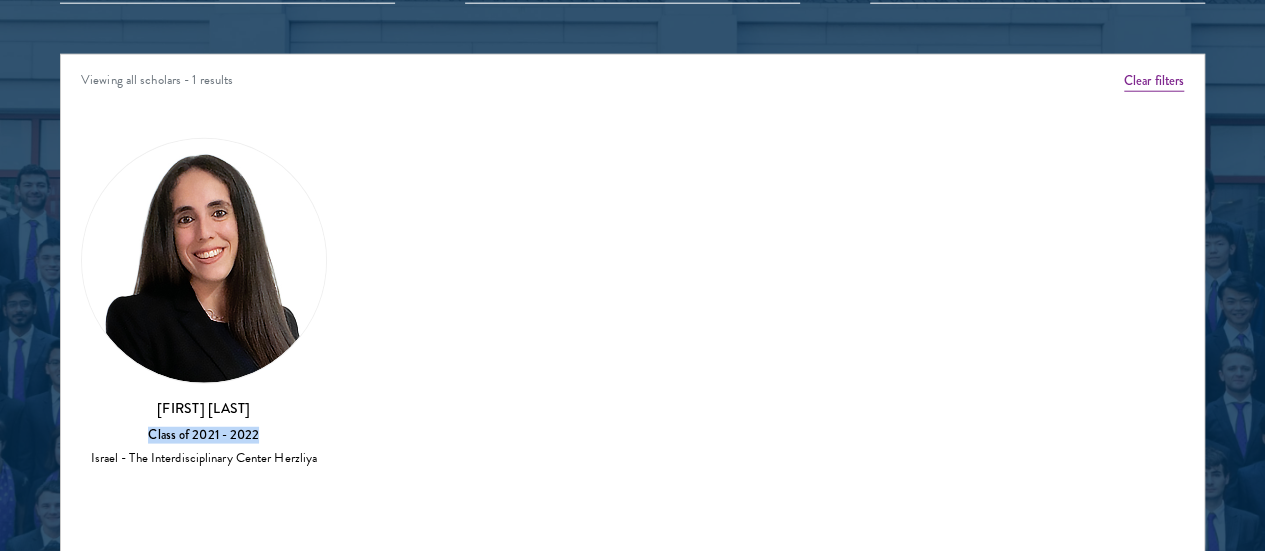 click on "Class of 2021 - 2022" at bounding box center [204, 435] 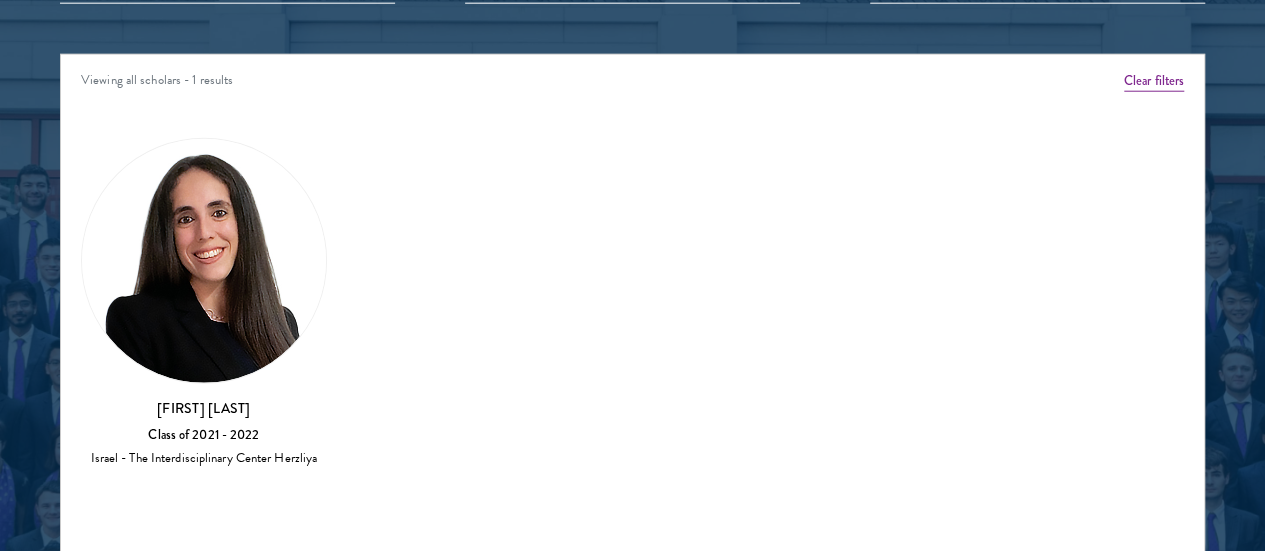 click on "Israel - The Interdisciplinary Center Herzliya" at bounding box center [204, 458] 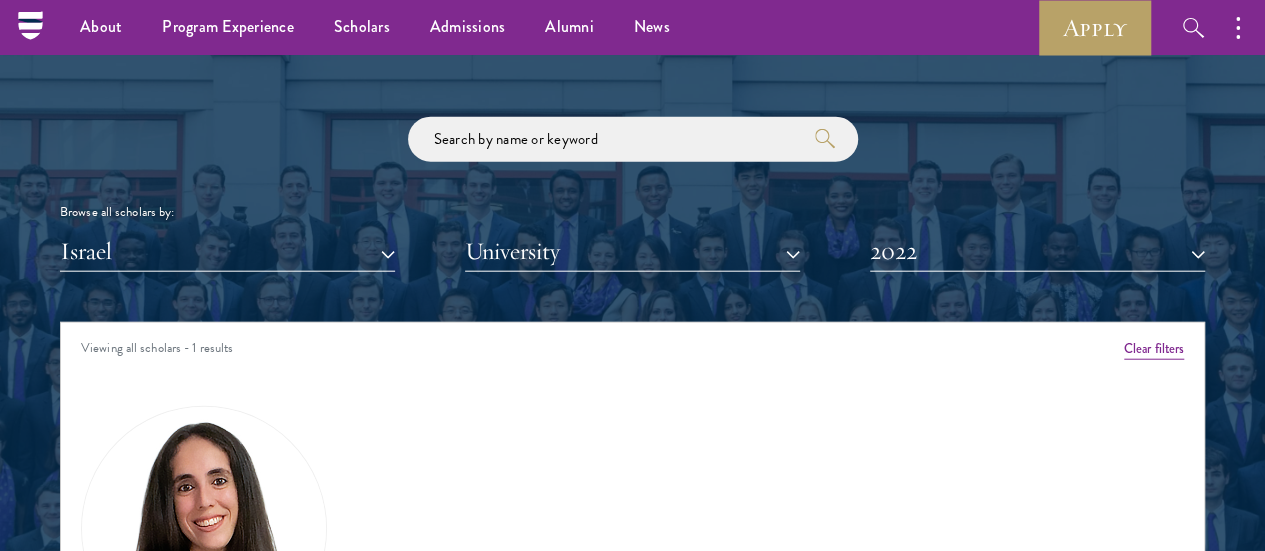 scroll, scrollTop: 2281, scrollLeft: 0, axis: vertical 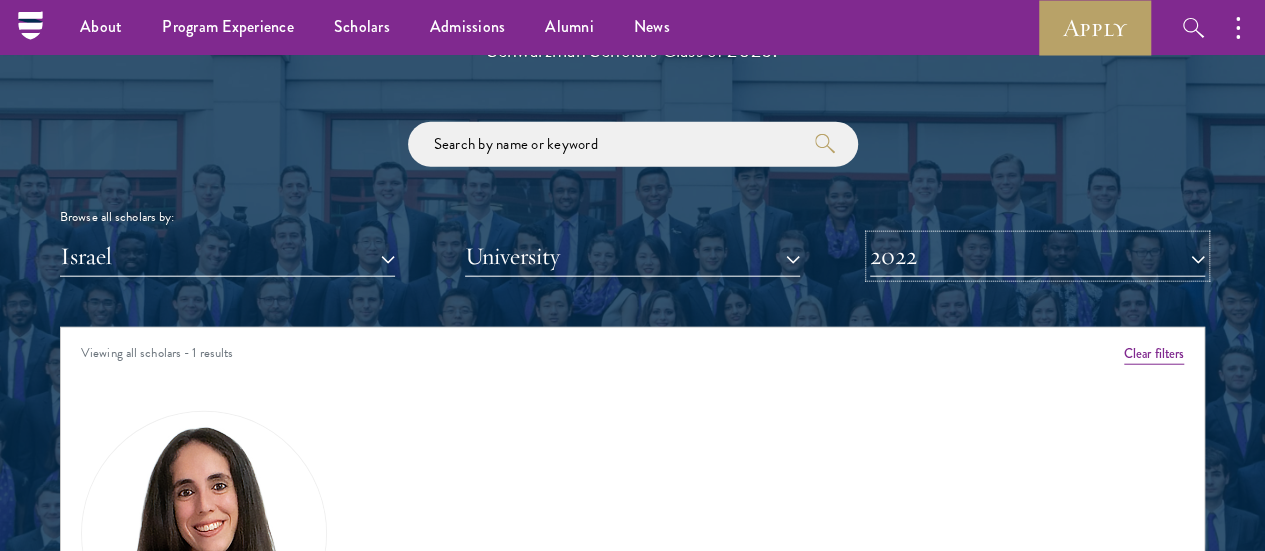 click on "2022" at bounding box center [1037, 256] 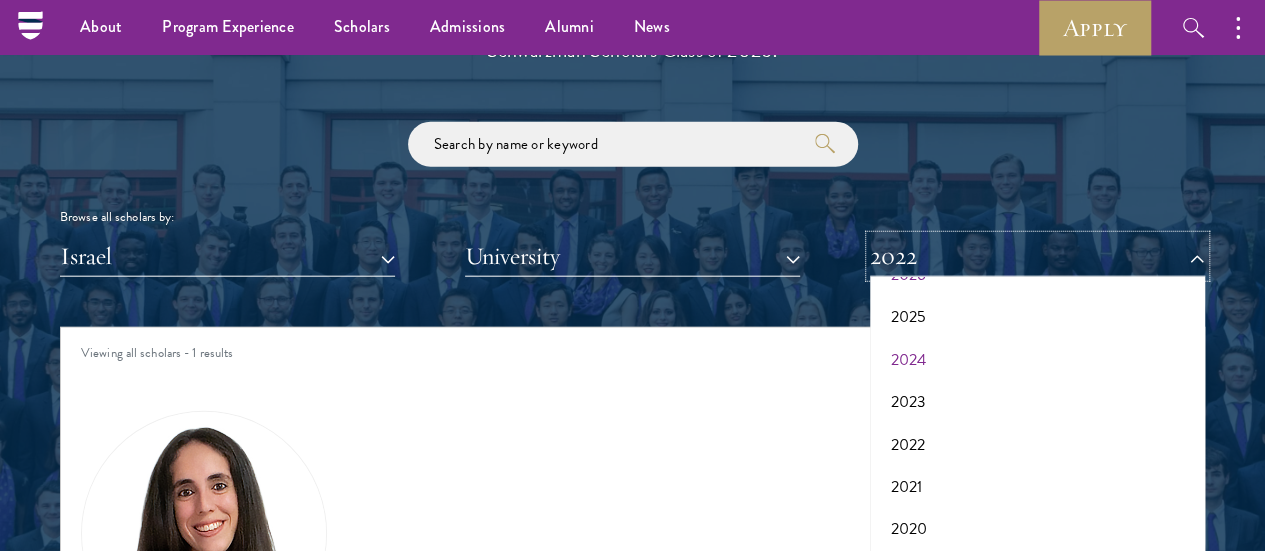scroll, scrollTop: 82, scrollLeft: 0, axis: vertical 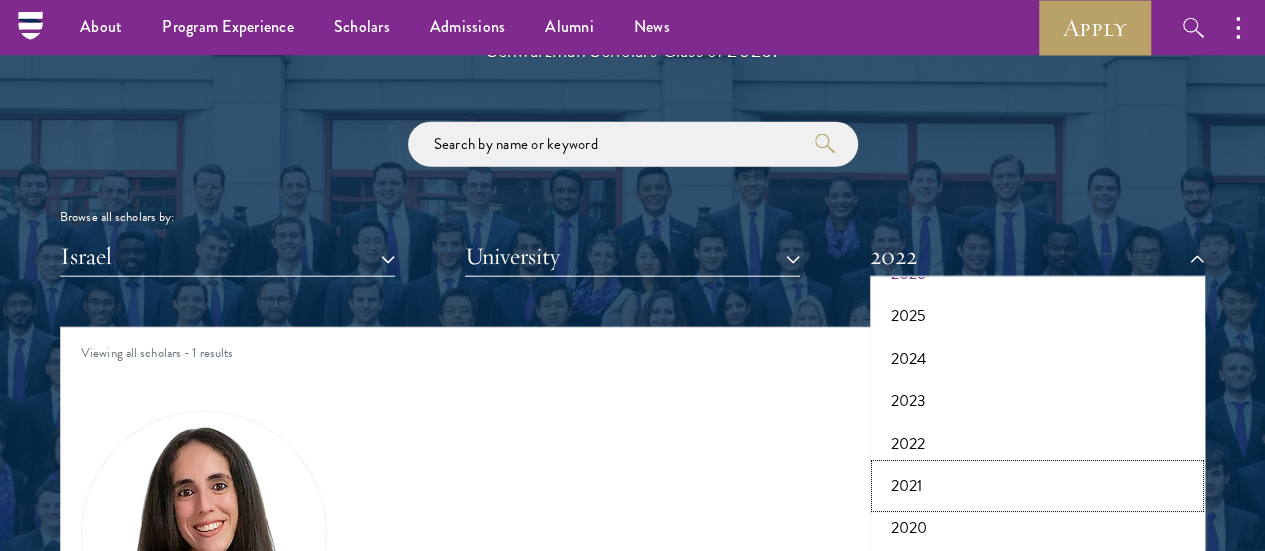 click on "2021" at bounding box center [1037, 486] 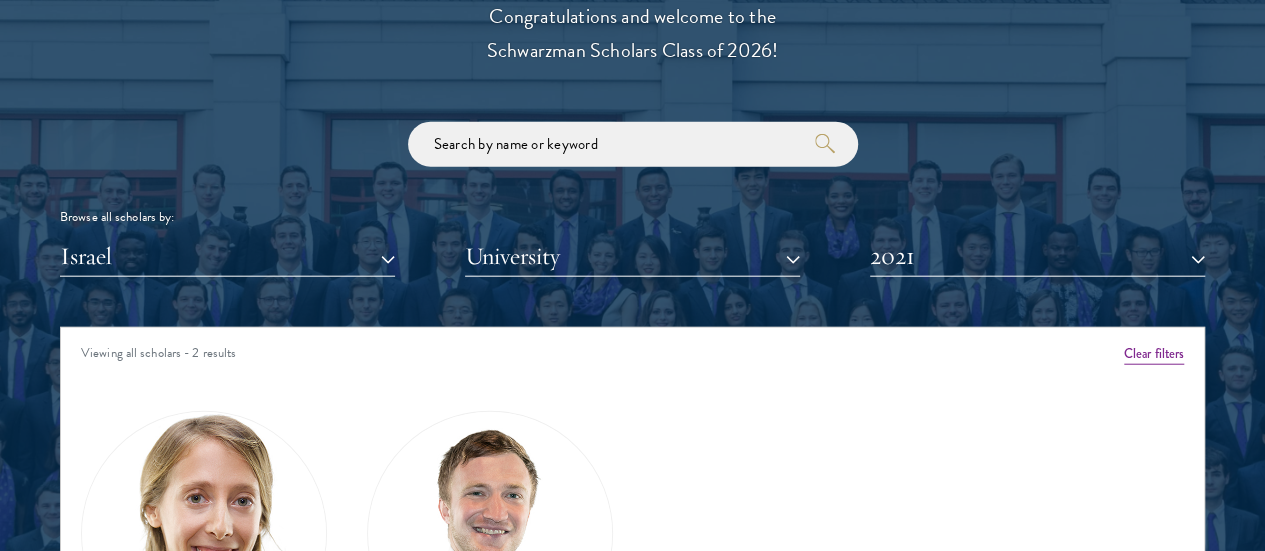 scroll, scrollTop: 2523, scrollLeft: 0, axis: vertical 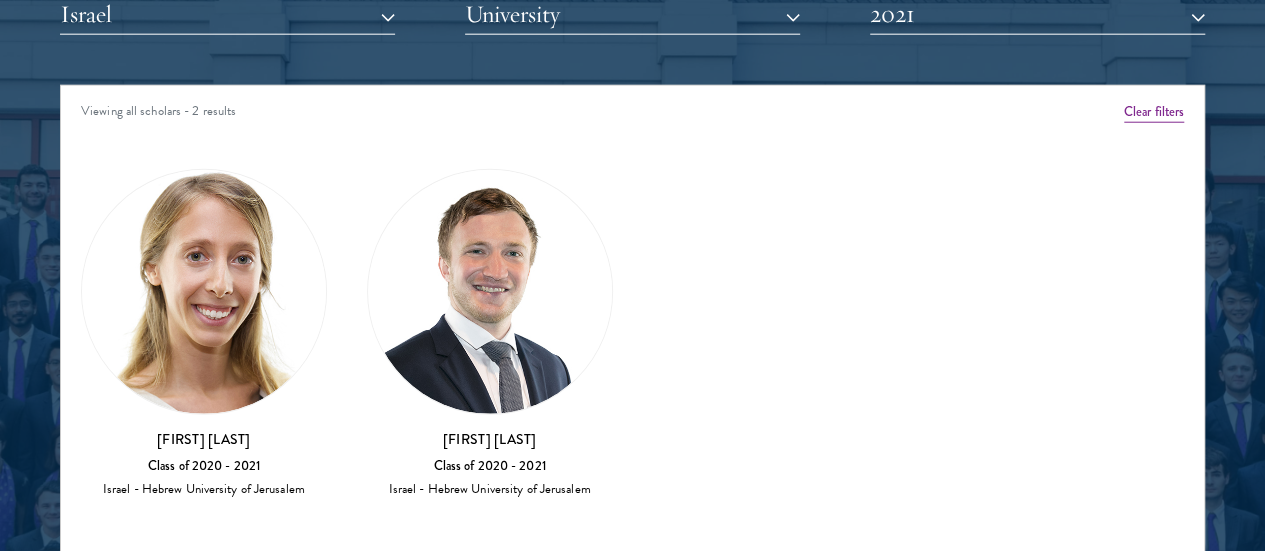 click at bounding box center [490, 292] 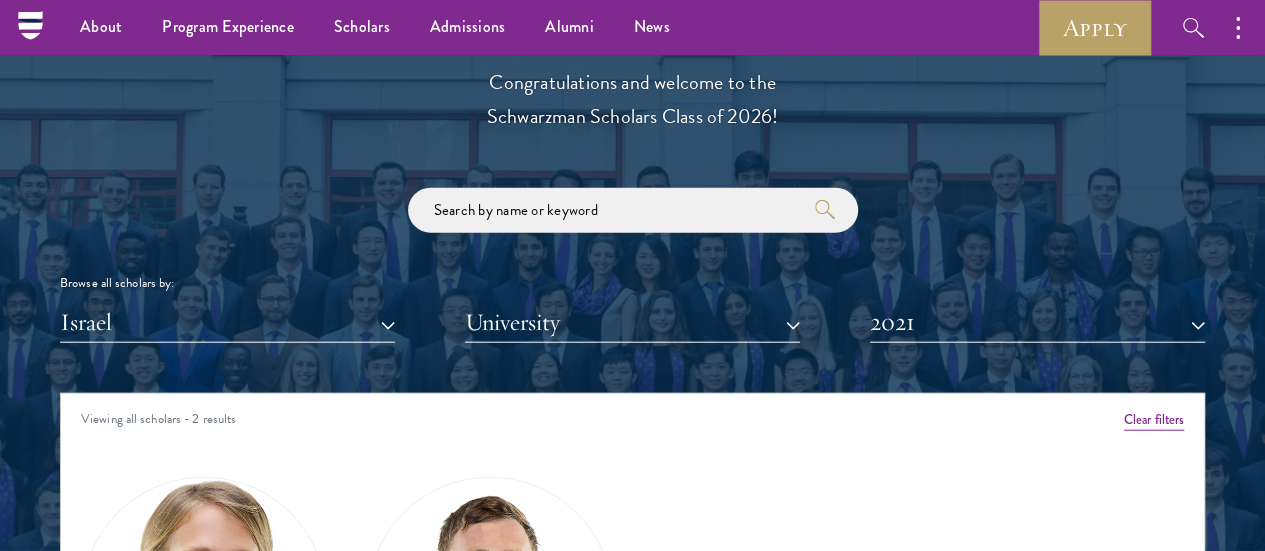 scroll, scrollTop: 2202, scrollLeft: 0, axis: vertical 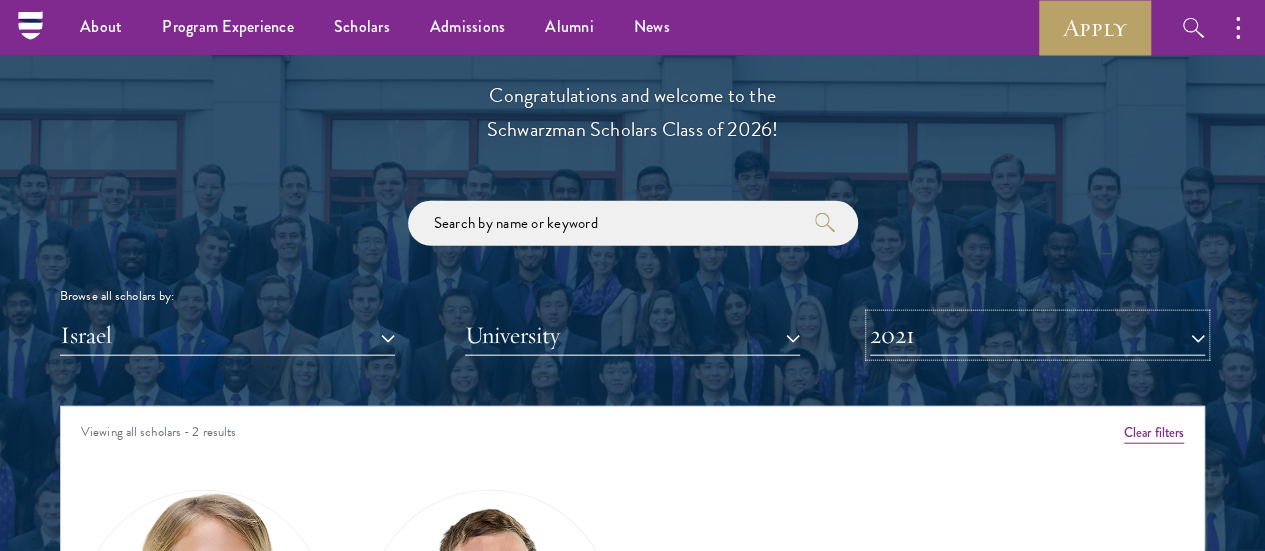 click on "2021" at bounding box center [1037, 335] 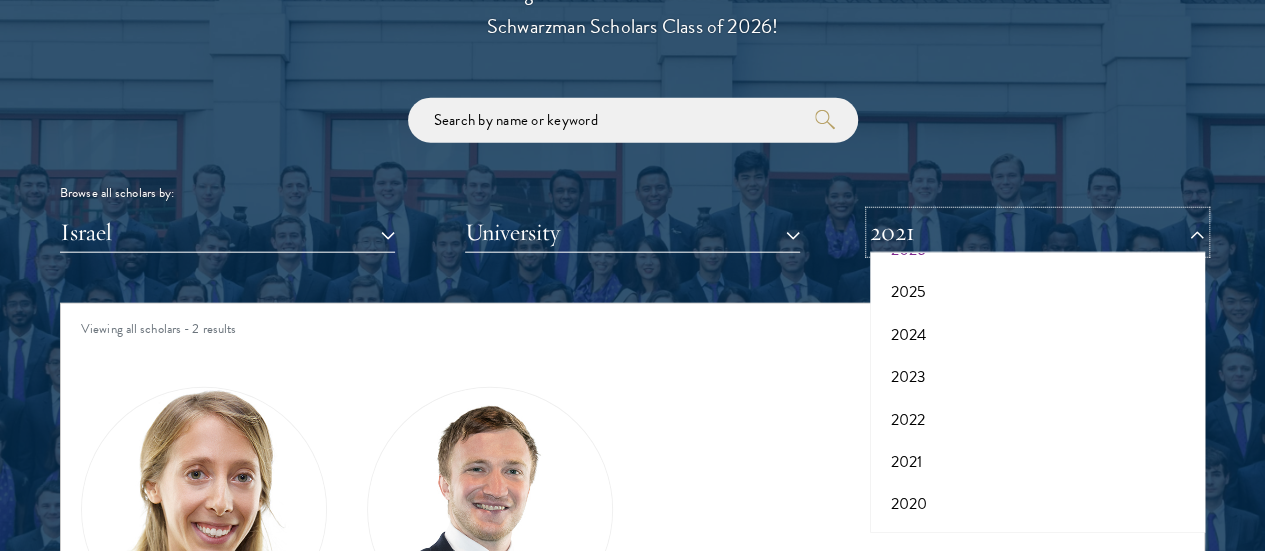 scroll, scrollTop: 2336, scrollLeft: 0, axis: vertical 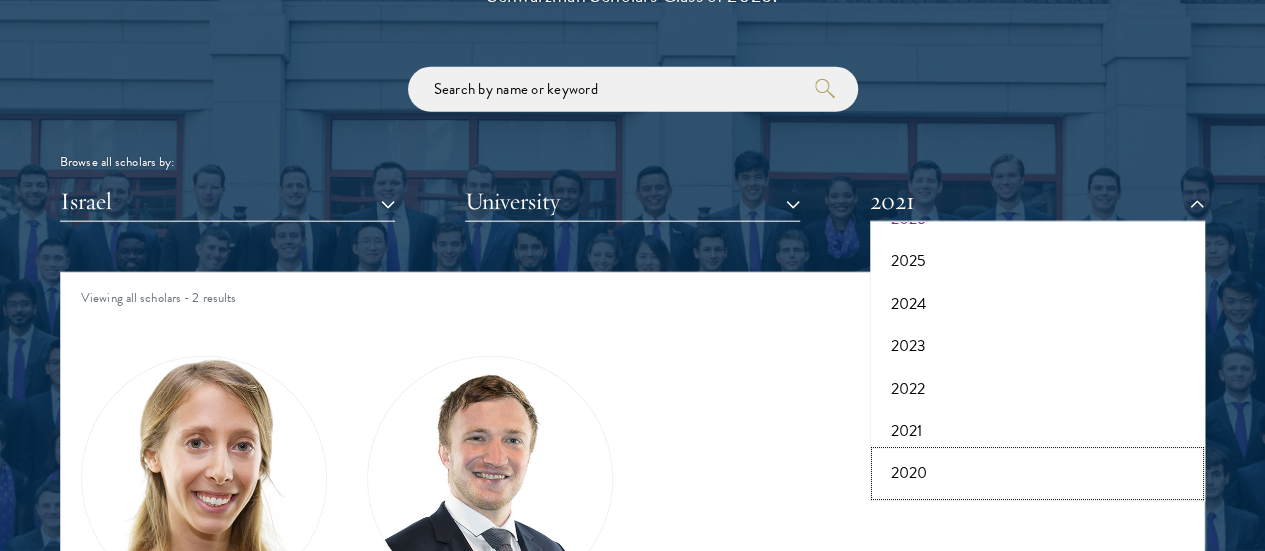 click on "2020" at bounding box center (1037, 473) 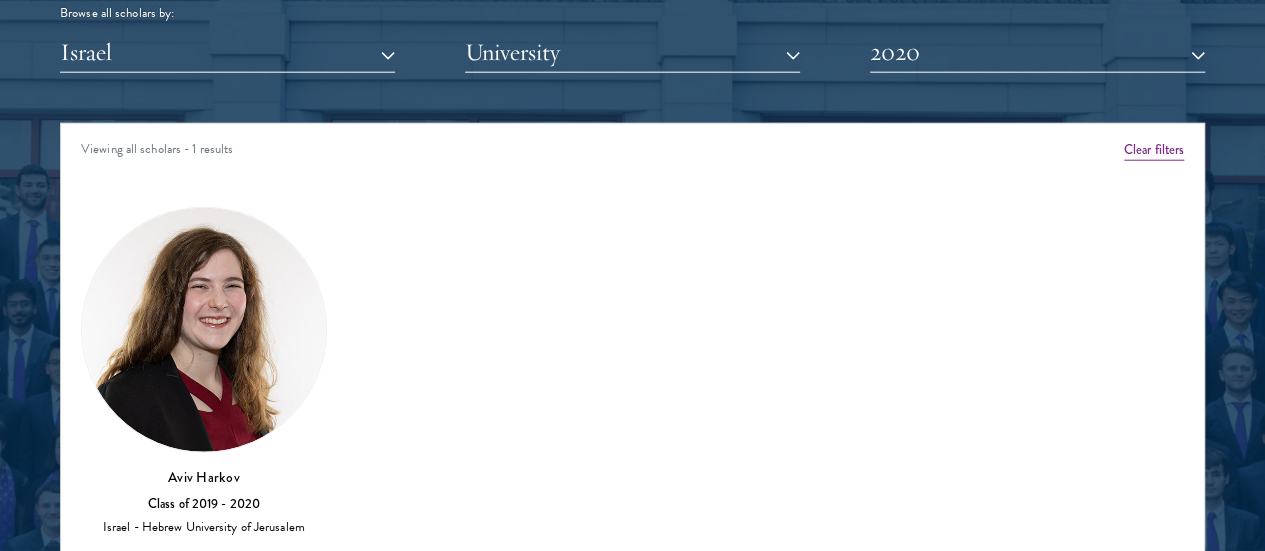 scroll, scrollTop: 2486, scrollLeft: 0, axis: vertical 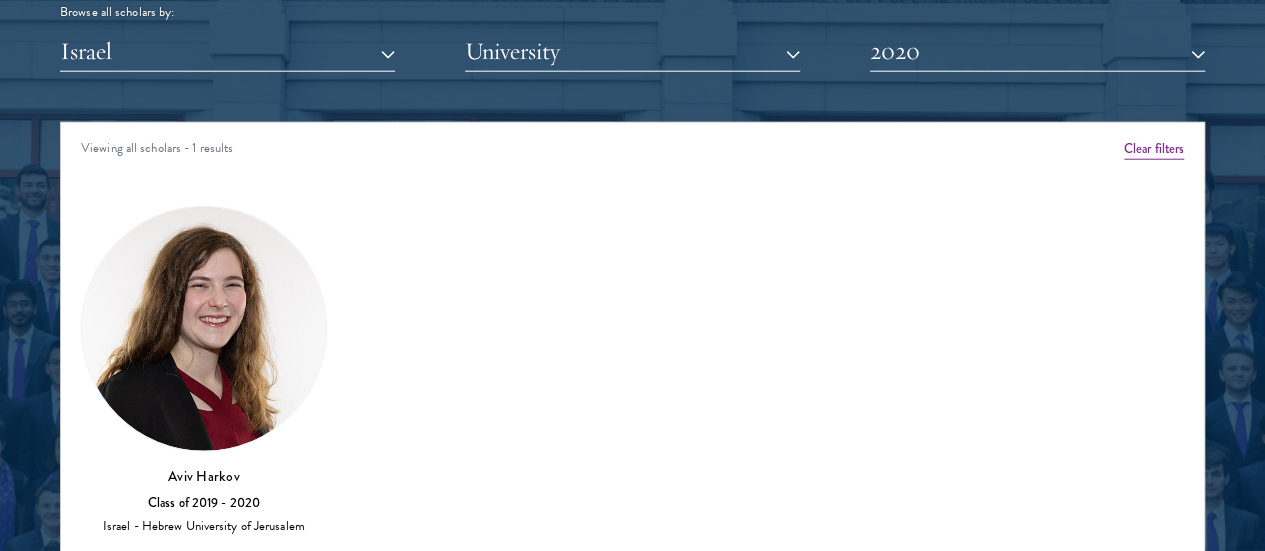 click at bounding box center [204, 329] 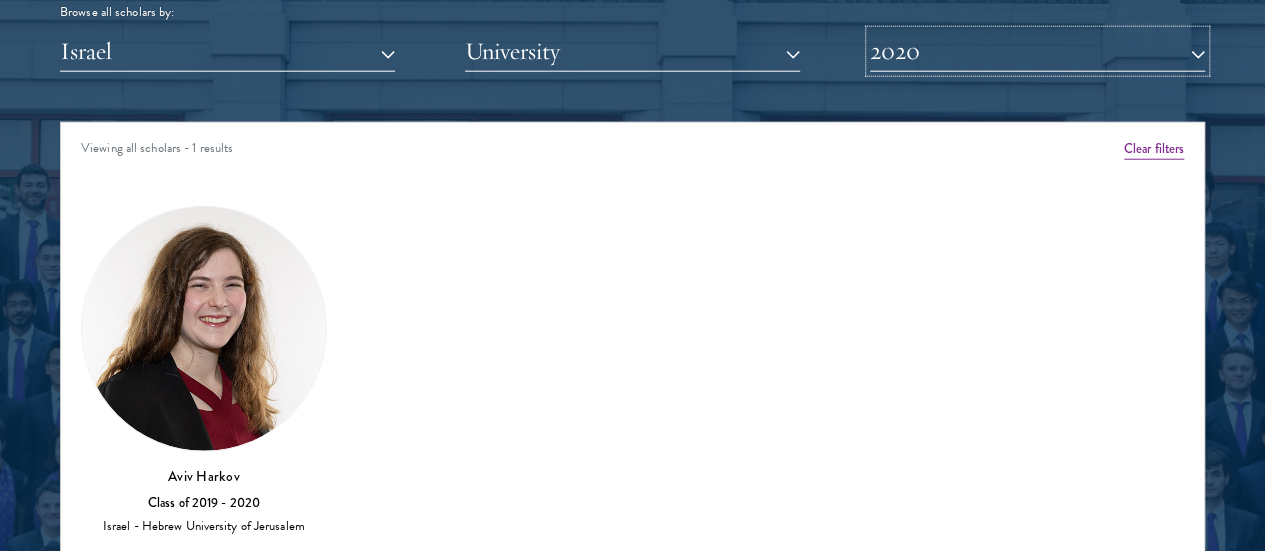 click on "2020" at bounding box center (1037, 51) 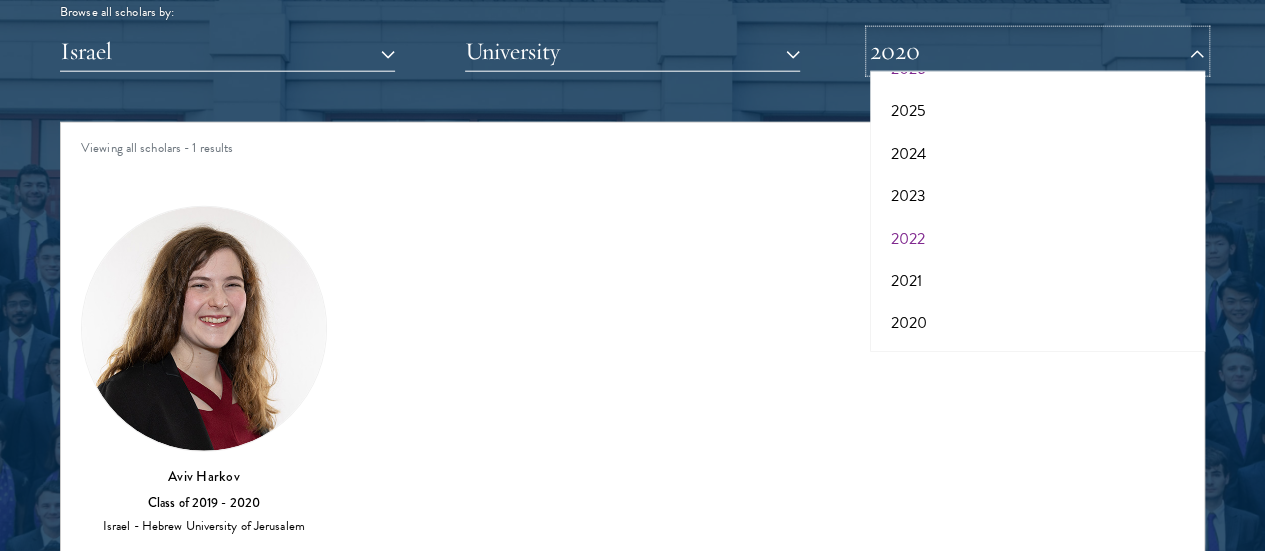 scroll, scrollTop: 206, scrollLeft: 0, axis: vertical 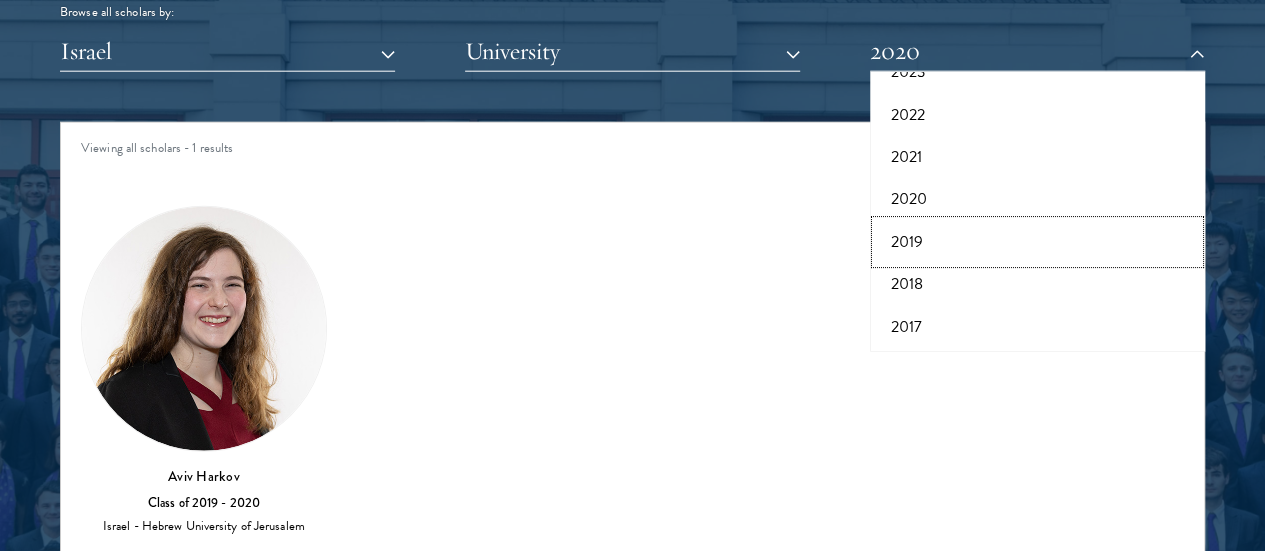 click on "2019" at bounding box center (1037, 242) 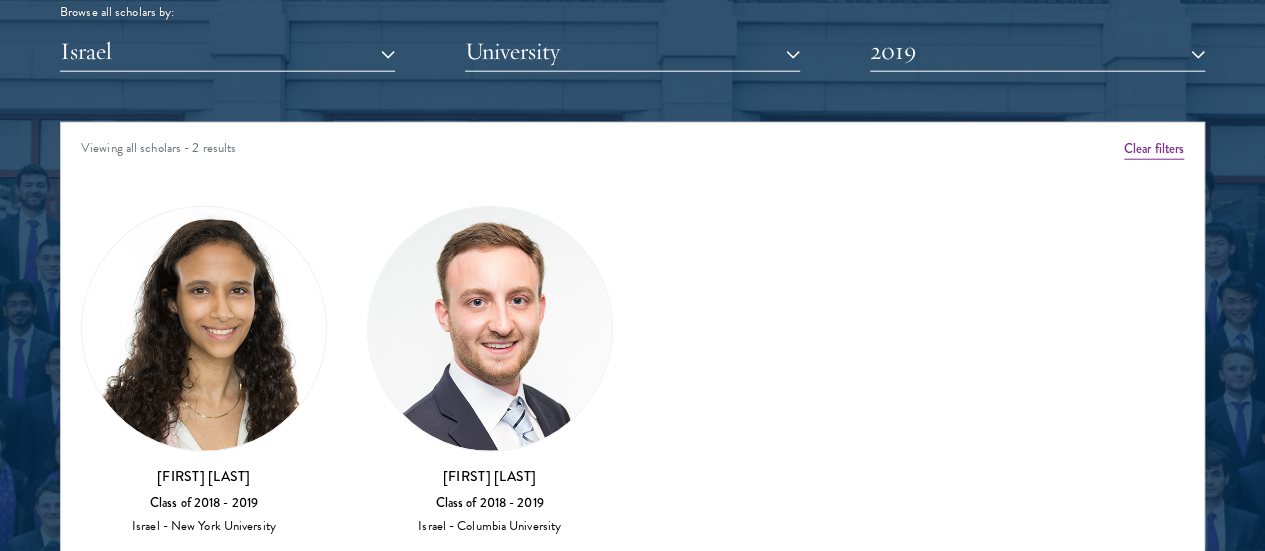 click on "[FIRST] [LAST]" at bounding box center [490, 476] 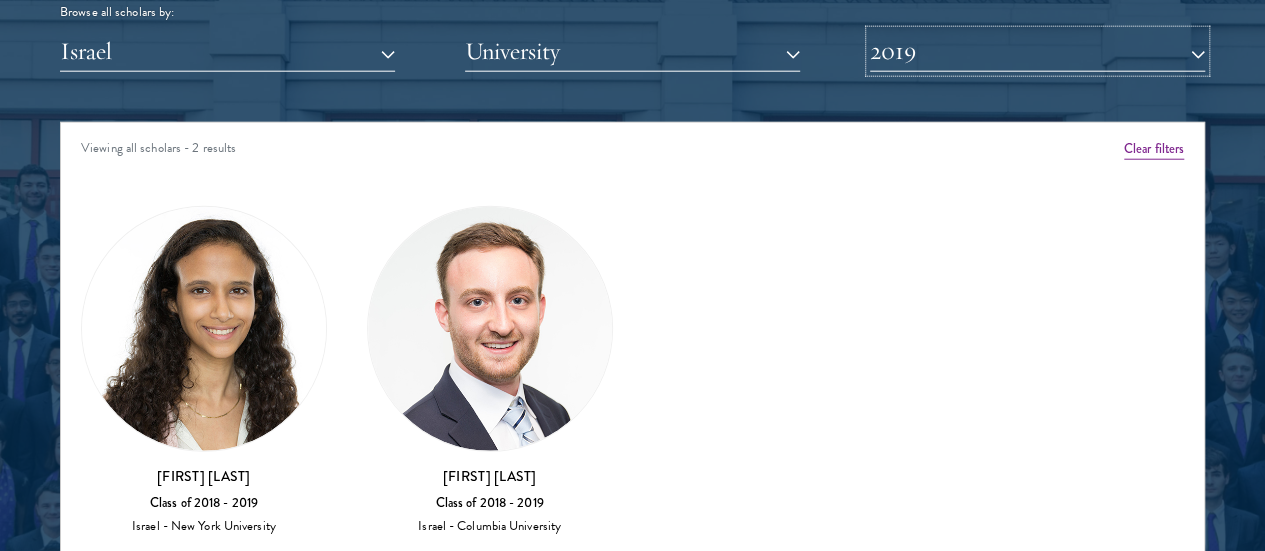 click on "2019" at bounding box center (1037, 51) 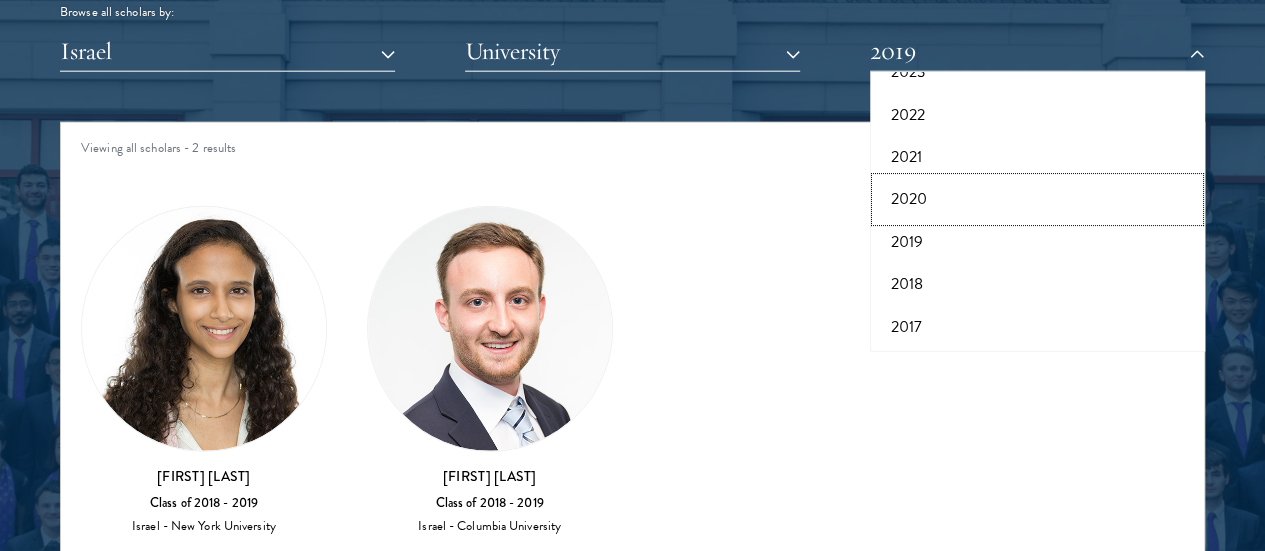 click on "2020" at bounding box center (1037, 199) 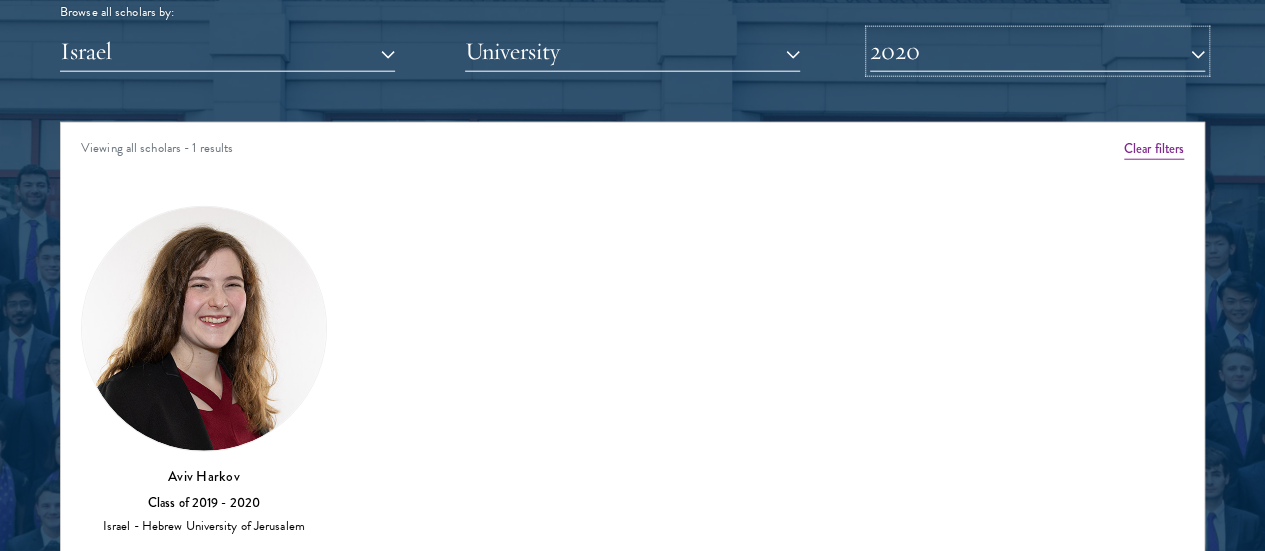 click on "2020" at bounding box center (1037, 51) 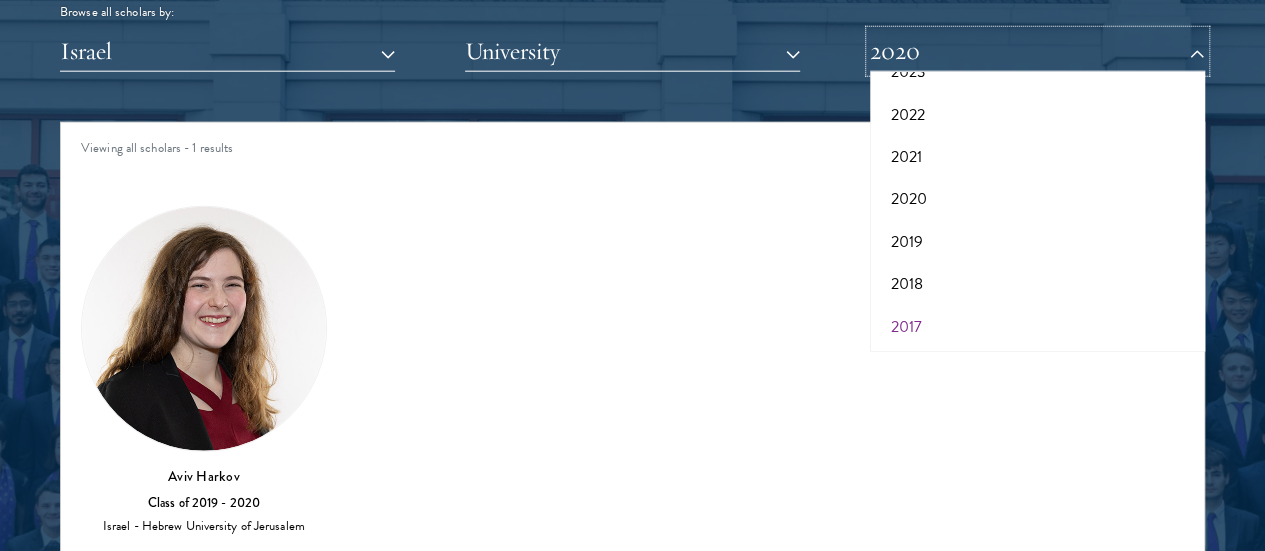 scroll, scrollTop: 2534, scrollLeft: 0, axis: vertical 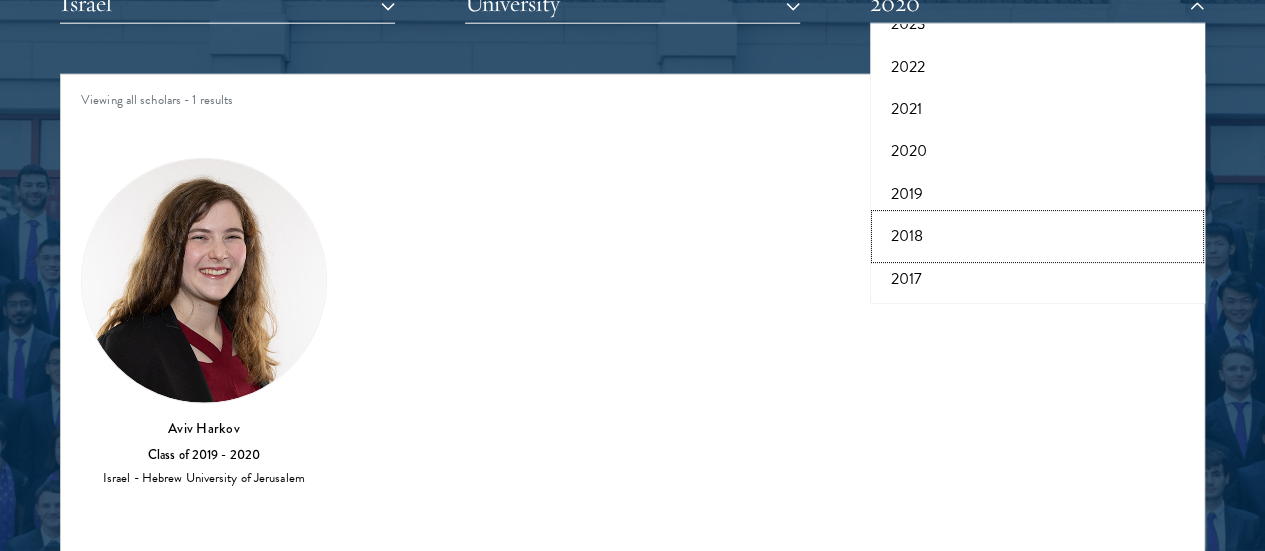 click on "2018" at bounding box center (1037, 236) 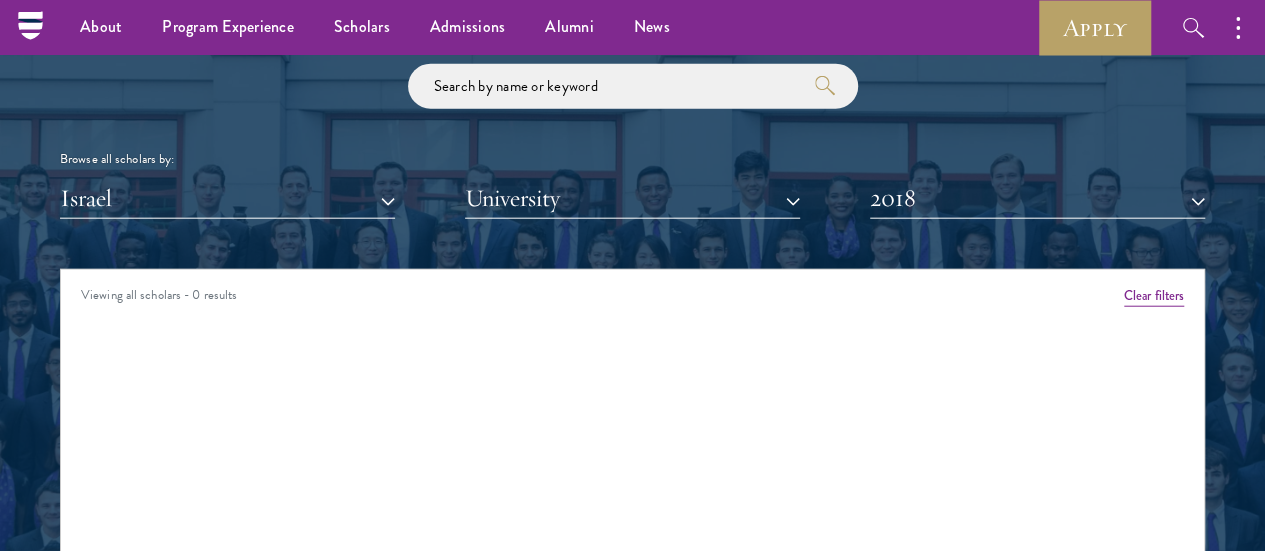scroll, scrollTop: 2338, scrollLeft: 0, axis: vertical 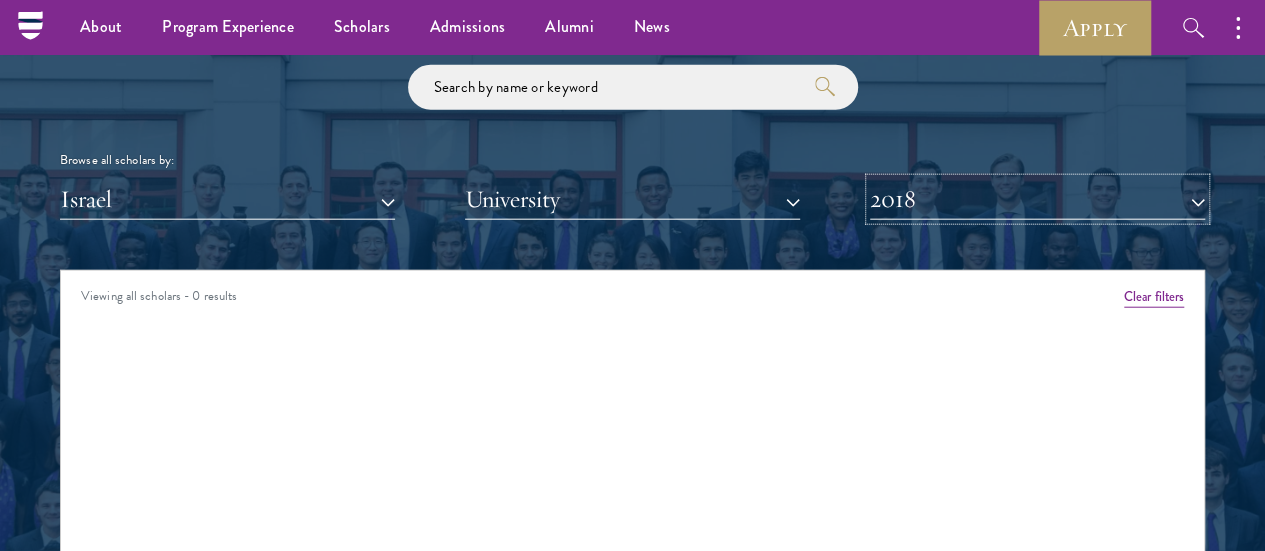 click on "2018" at bounding box center [1037, 199] 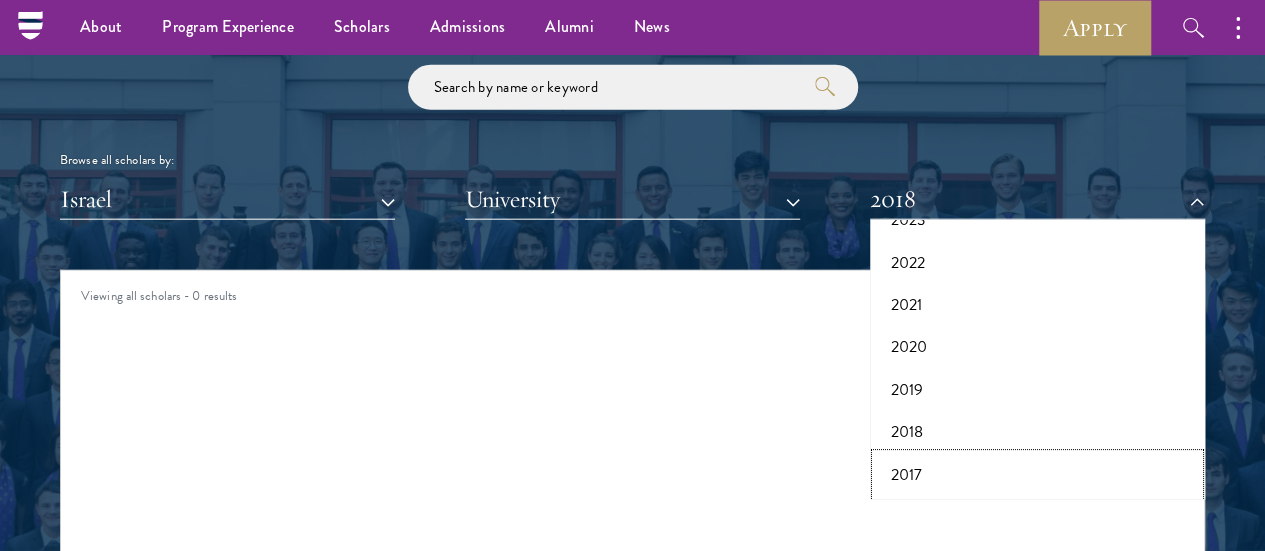 click on "2017" at bounding box center [1037, 475] 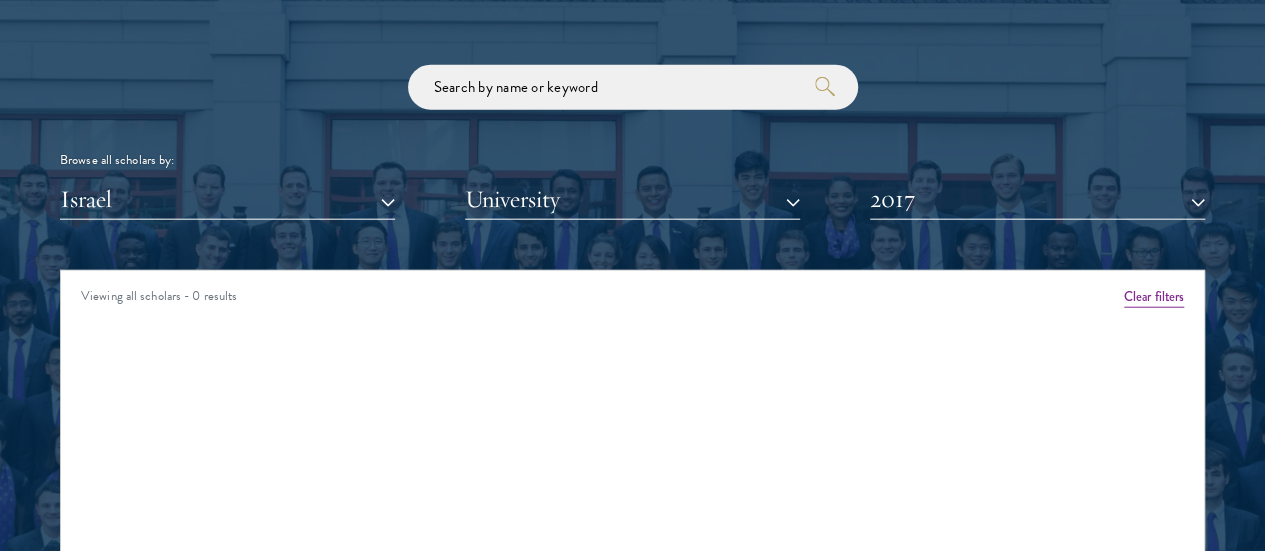scroll, scrollTop: 2355, scrollLeft: 0, axis: vertical 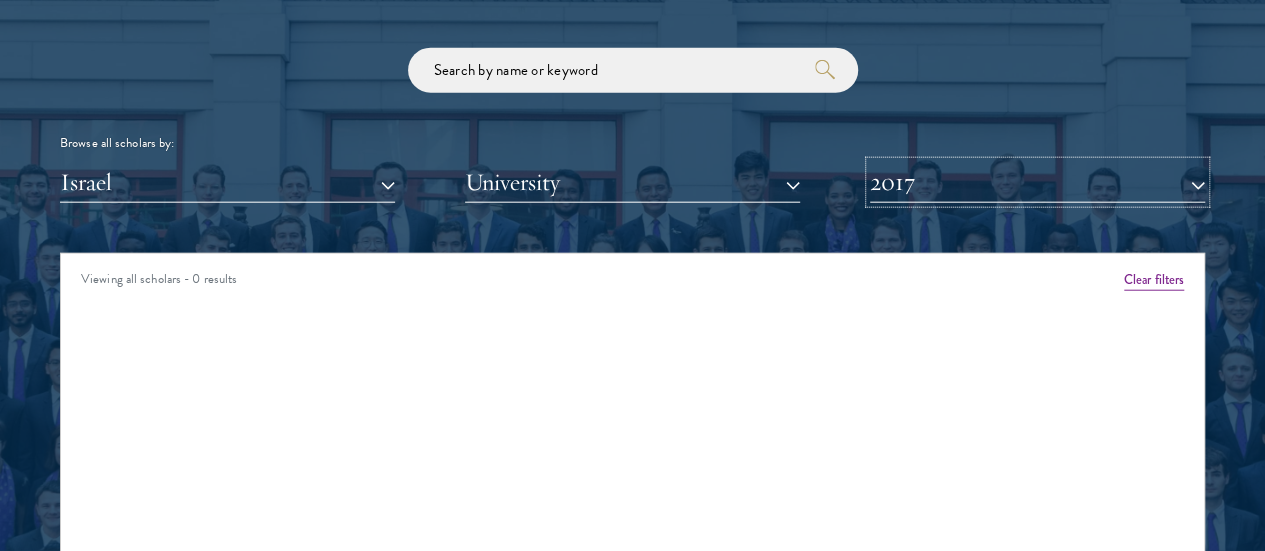 click on "2017" at bounding box center [1037, 182] 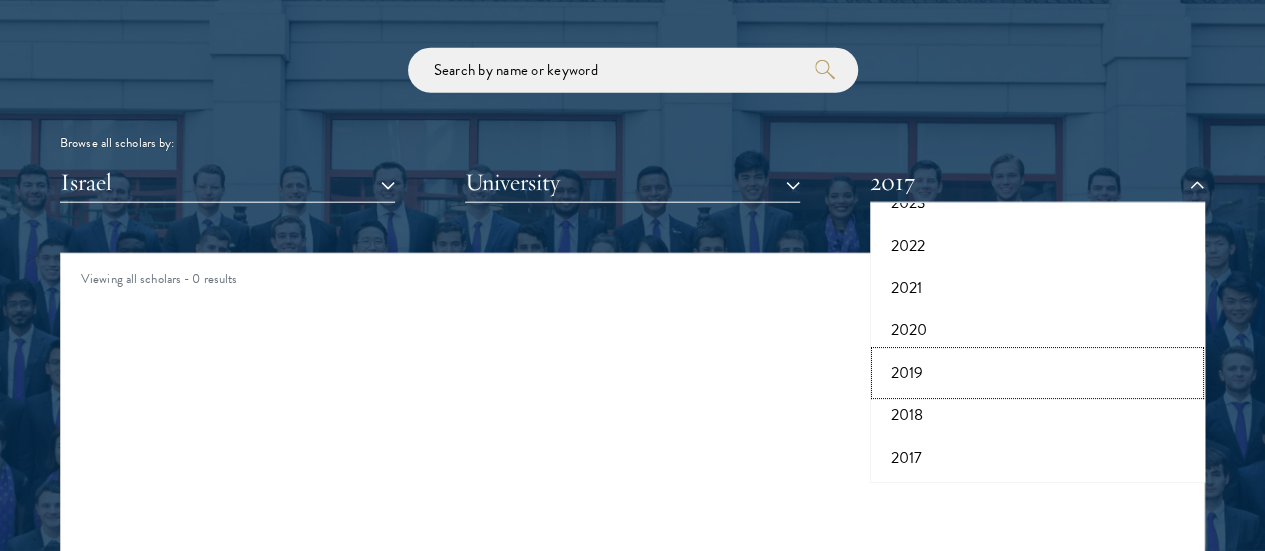 click on "2019" at bounding box center [1037, 373] 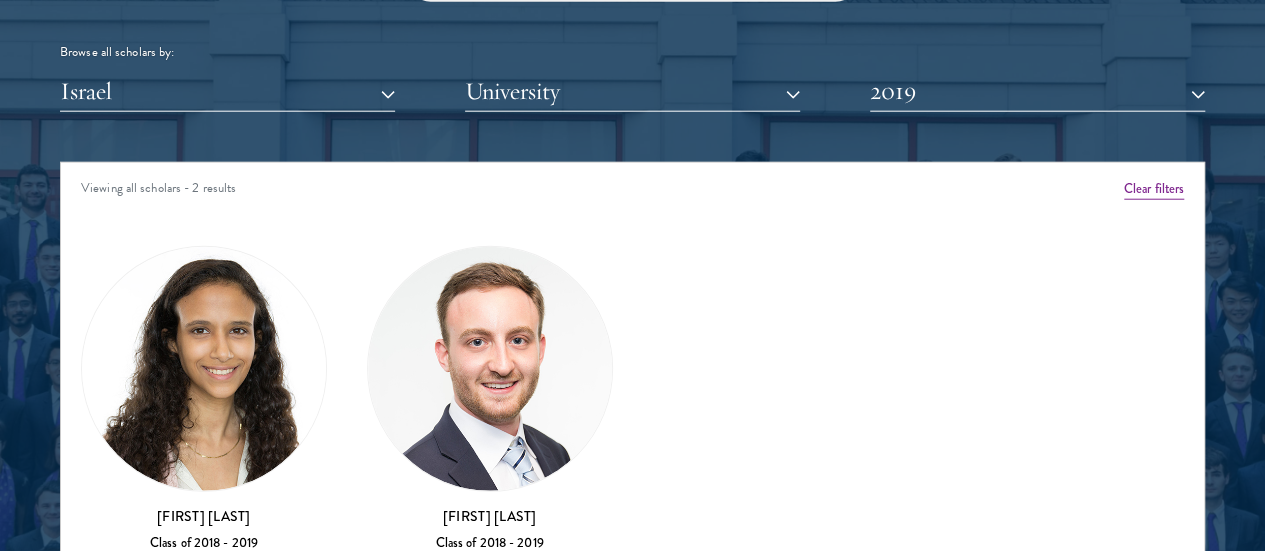 scroll, scrollTop: 2451, scrollLeft: 0, axis: vertical 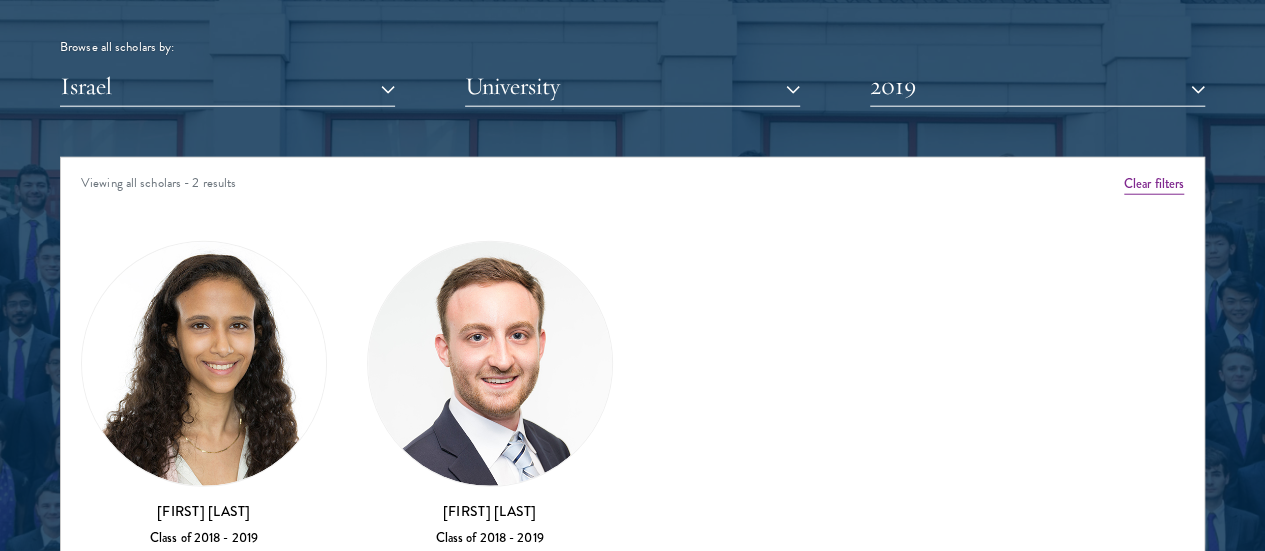 click on "[FIRST] [LAST]" at bounding box center [490, 511] 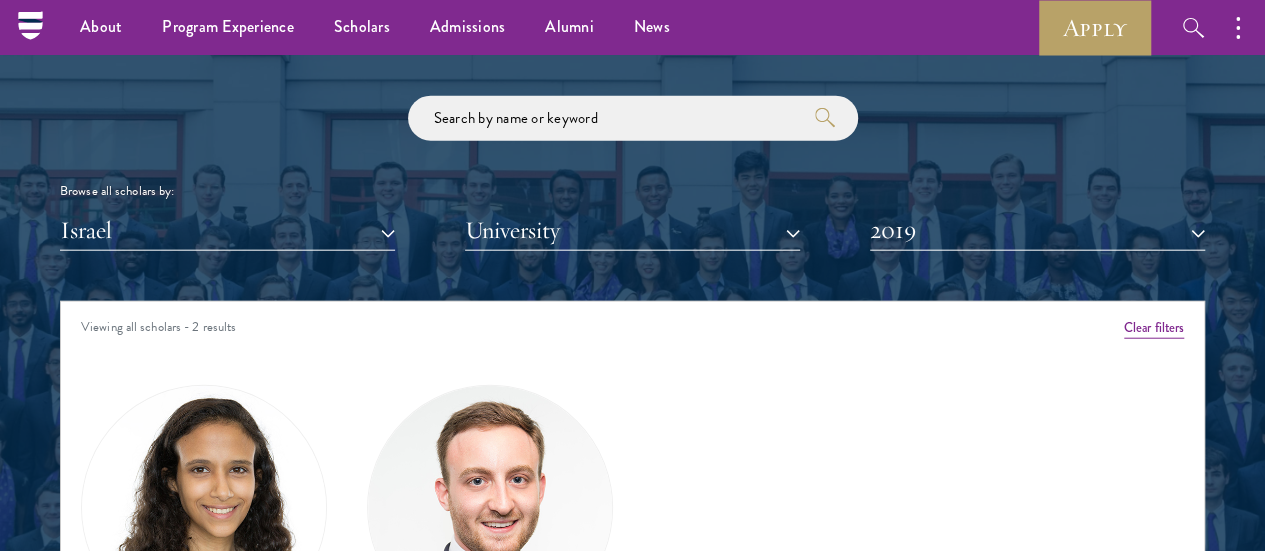 scroll, scrollTop: 2304, scrollLeft: 0, axis: vertical 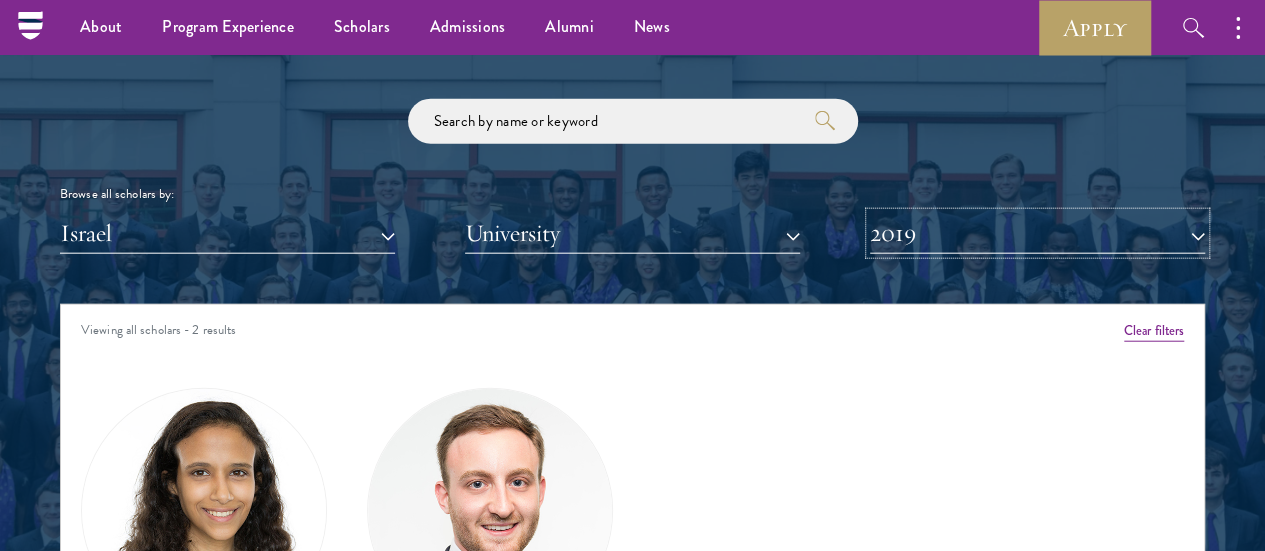 click on "2019" at bounding box center [1037, 233] 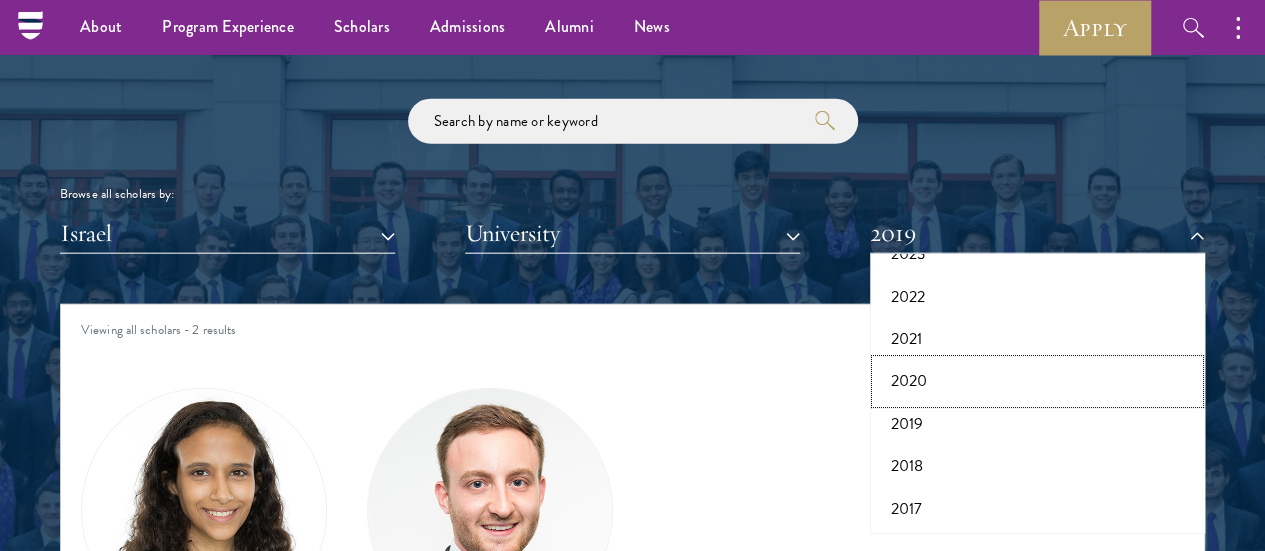 click on "2020" at bounding box center (1037, 381) 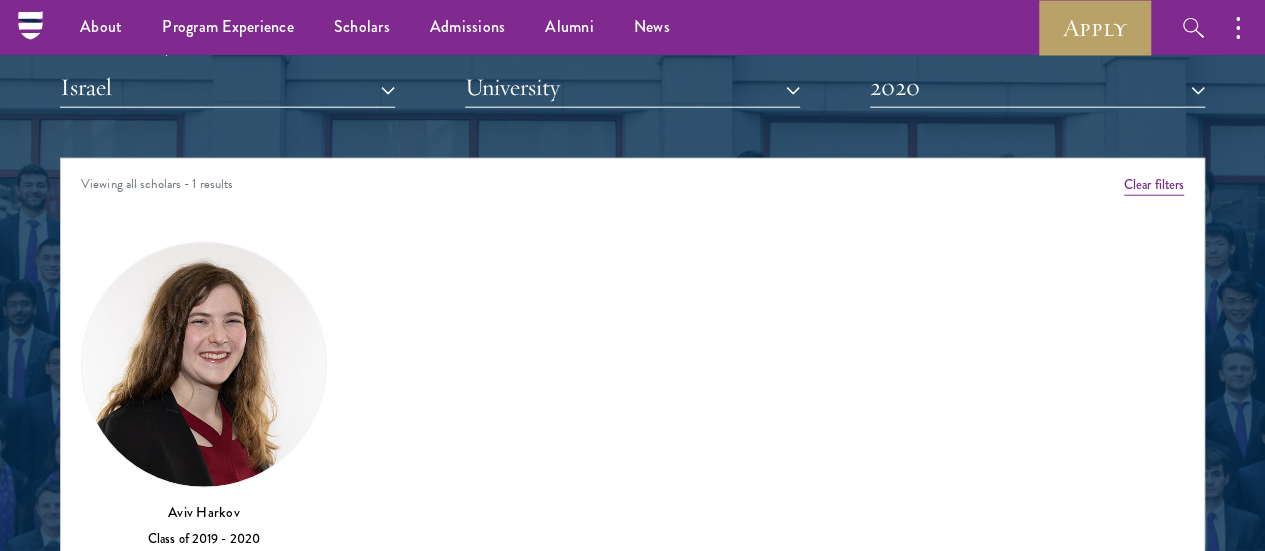 scroll, scrollTop: 2363, scrollLeft: 0, axis: vertical 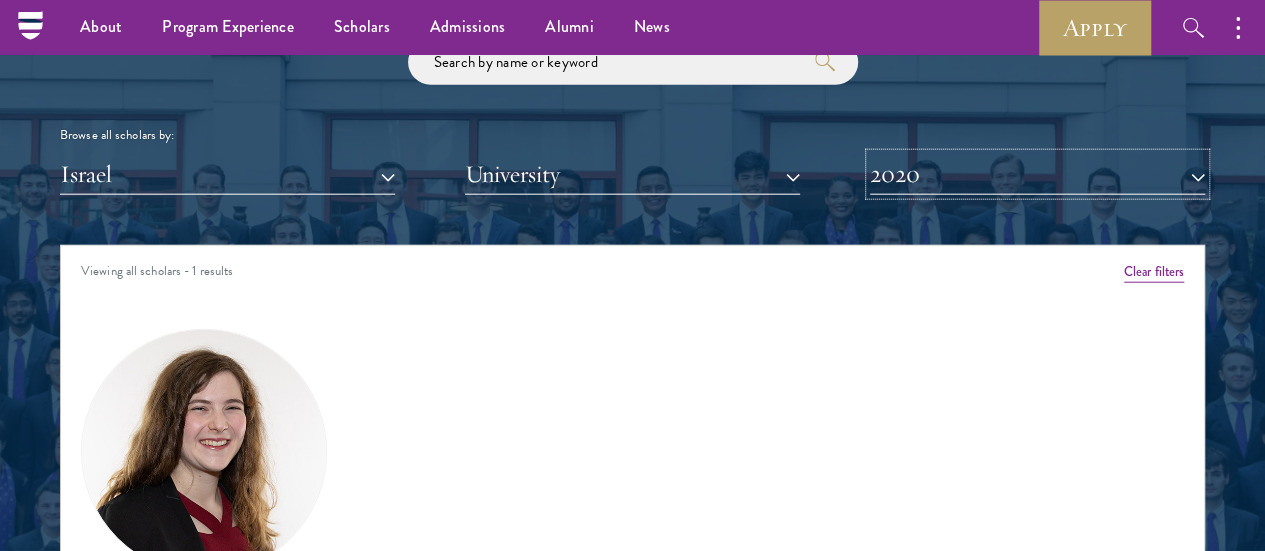 click on "2020" at bounding box center [1037, 174] 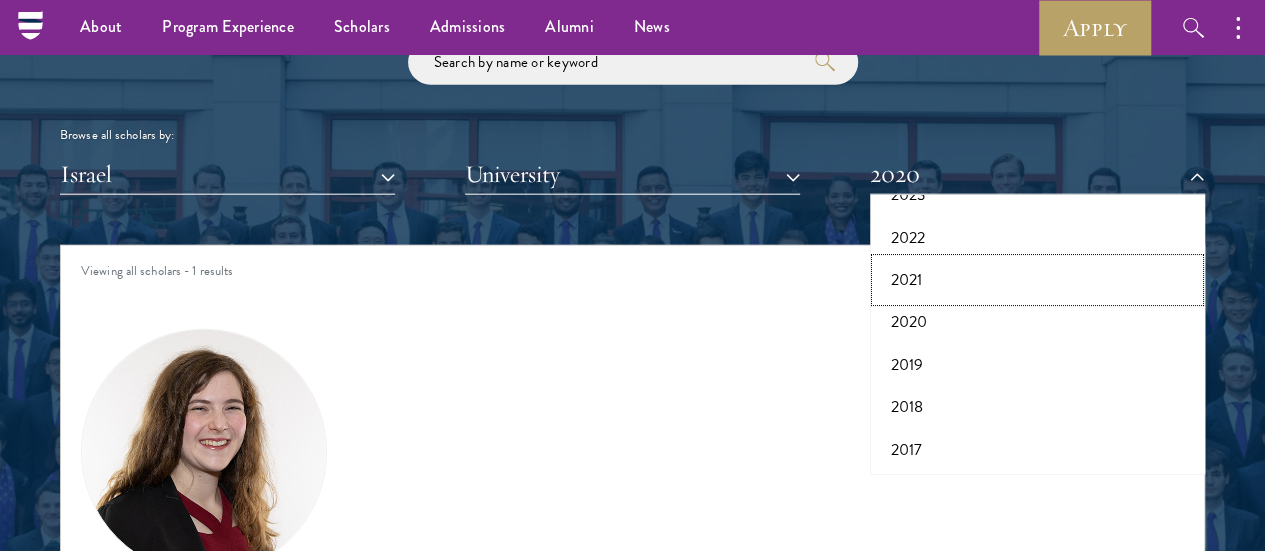 click on "2021" at bounding box center [1037, 280] 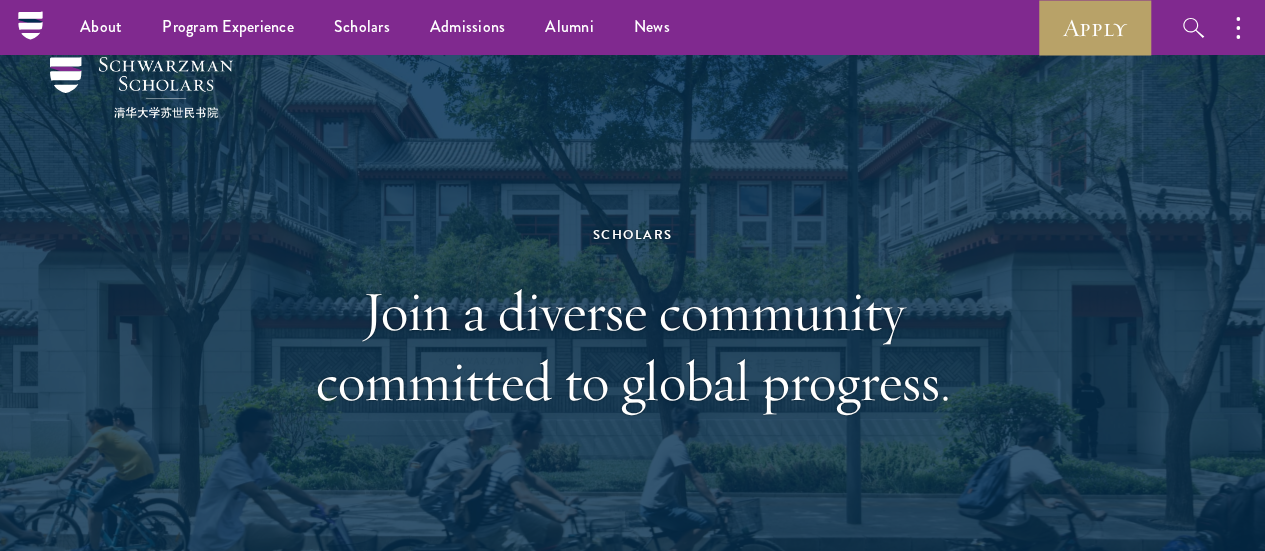 scroll, scrollTop: 0, scrollLeft: 0, axis: both 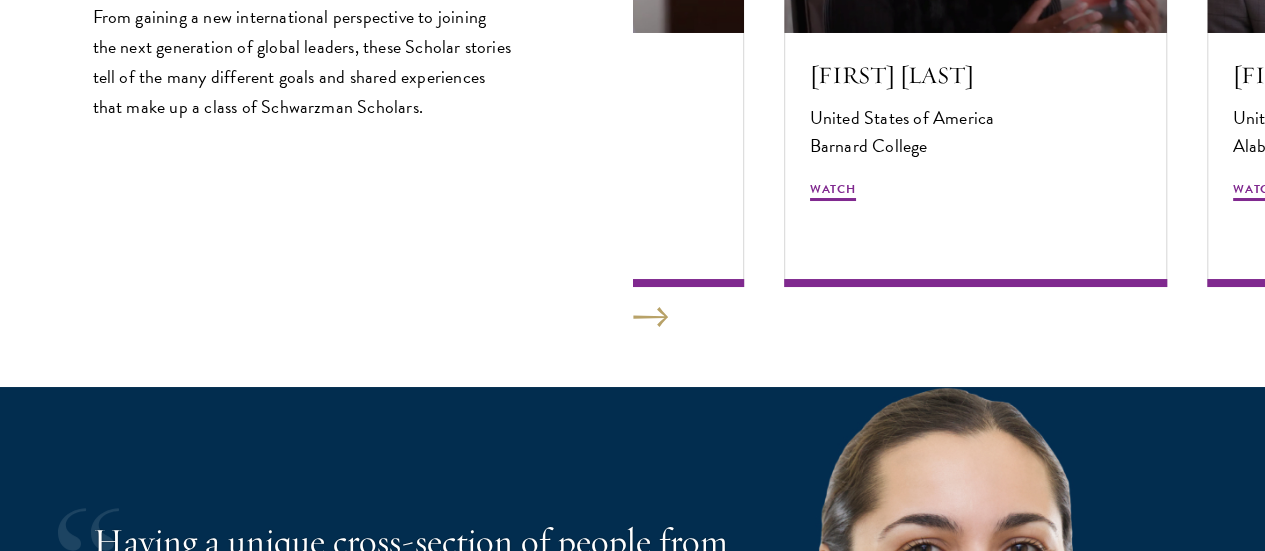 click on "Scholar Stories
From gaining a new international perspective to joining the next generation of global leaders, these Scholar stories tell of the many different goals and shared experiences that make up a class of Schwarzman Scholars.
[FIRST] [LAST]
[COUNTRY]
[UNIVERSITY]
Watch
[FIRST] [LAST]
[COUNTRY]
[UNIVERSITY]
Watch
[FIRST] [LAST]
[COUNTRY]
[UNIVERSITY], [UNIVERSITY]
Watch" at bounding box center (632, 22) 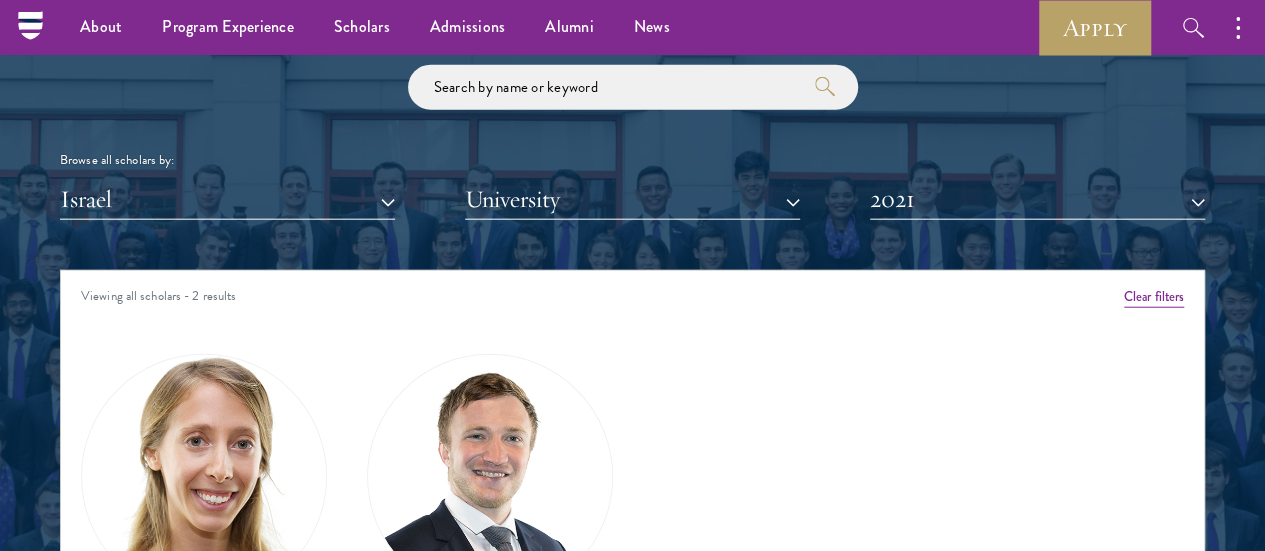 scroll, scrollTop: 2335, scrollLeft: 0, axis: vertical 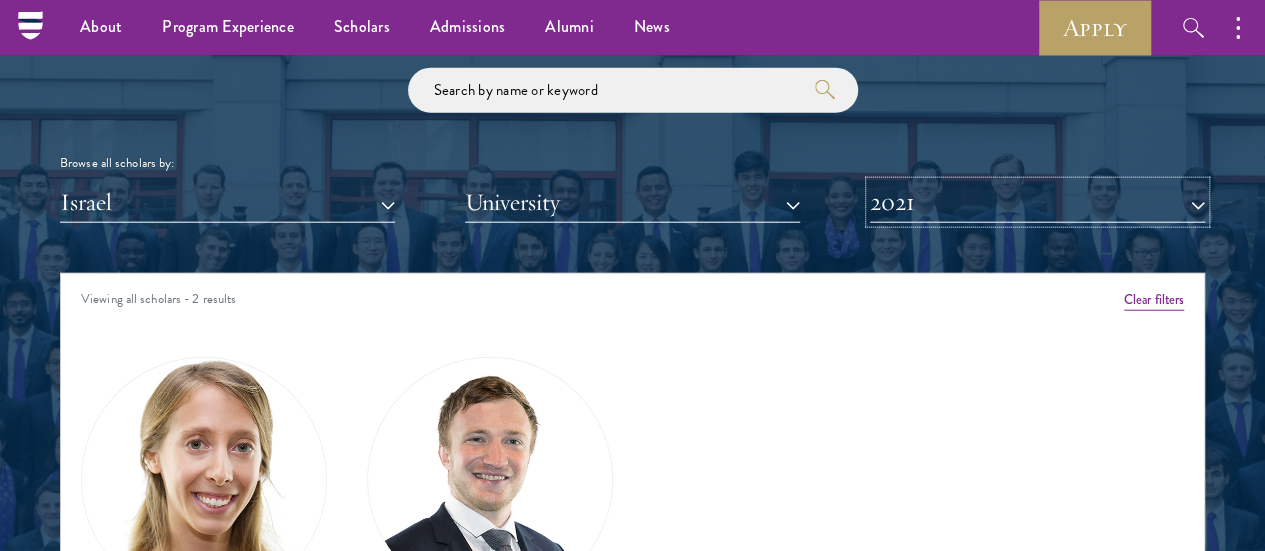 click on "2021" at bounding box center [1037, 202] 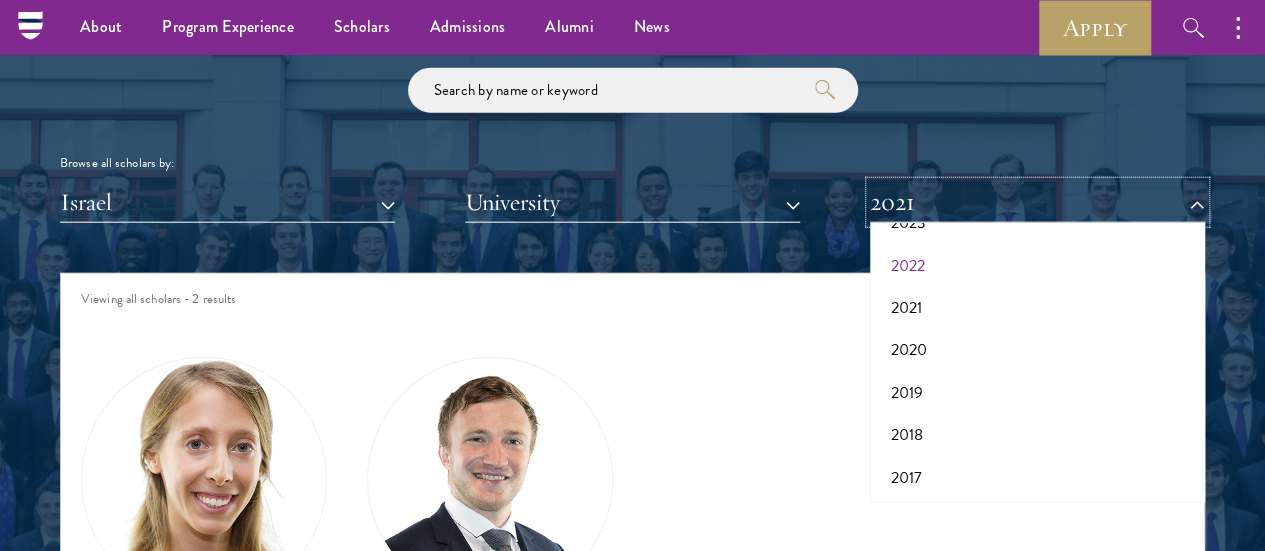 scroll, scrollTop: 0, scrollLeft: 0, axis: both 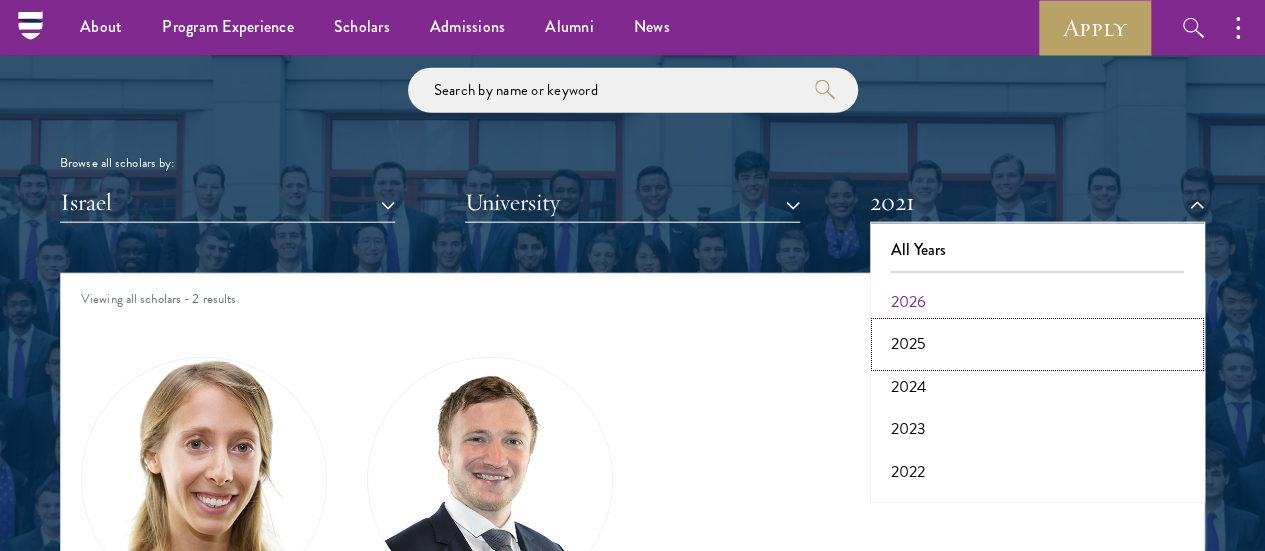 click on "2025" at bounding box center [1037, 344] 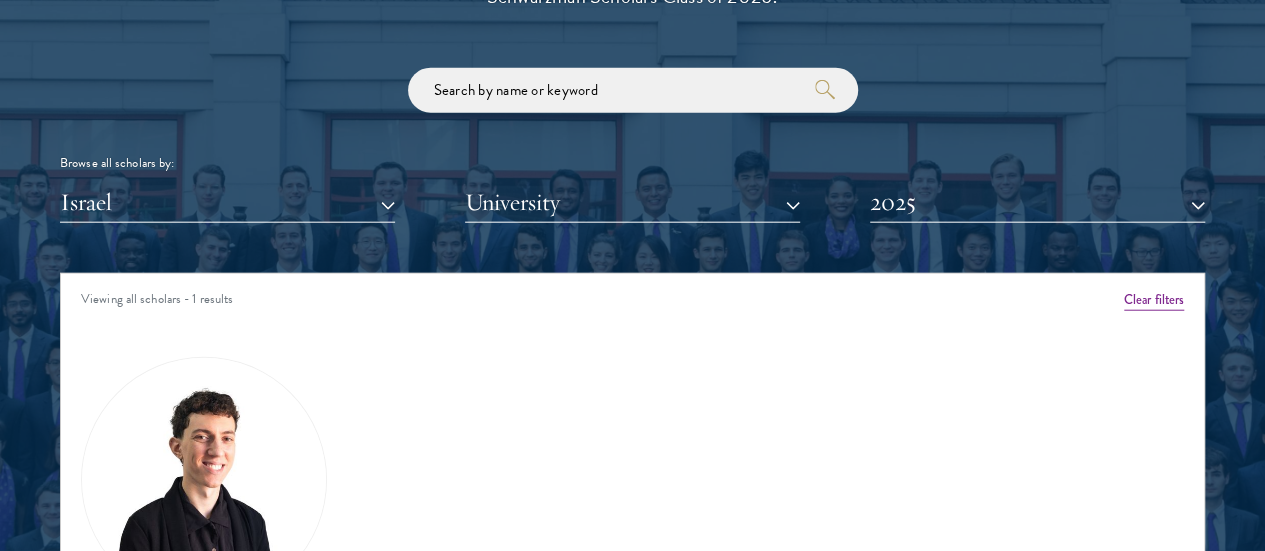 scroll, scrollTop: 2499, scrollLeft: 0, axis: vertical 